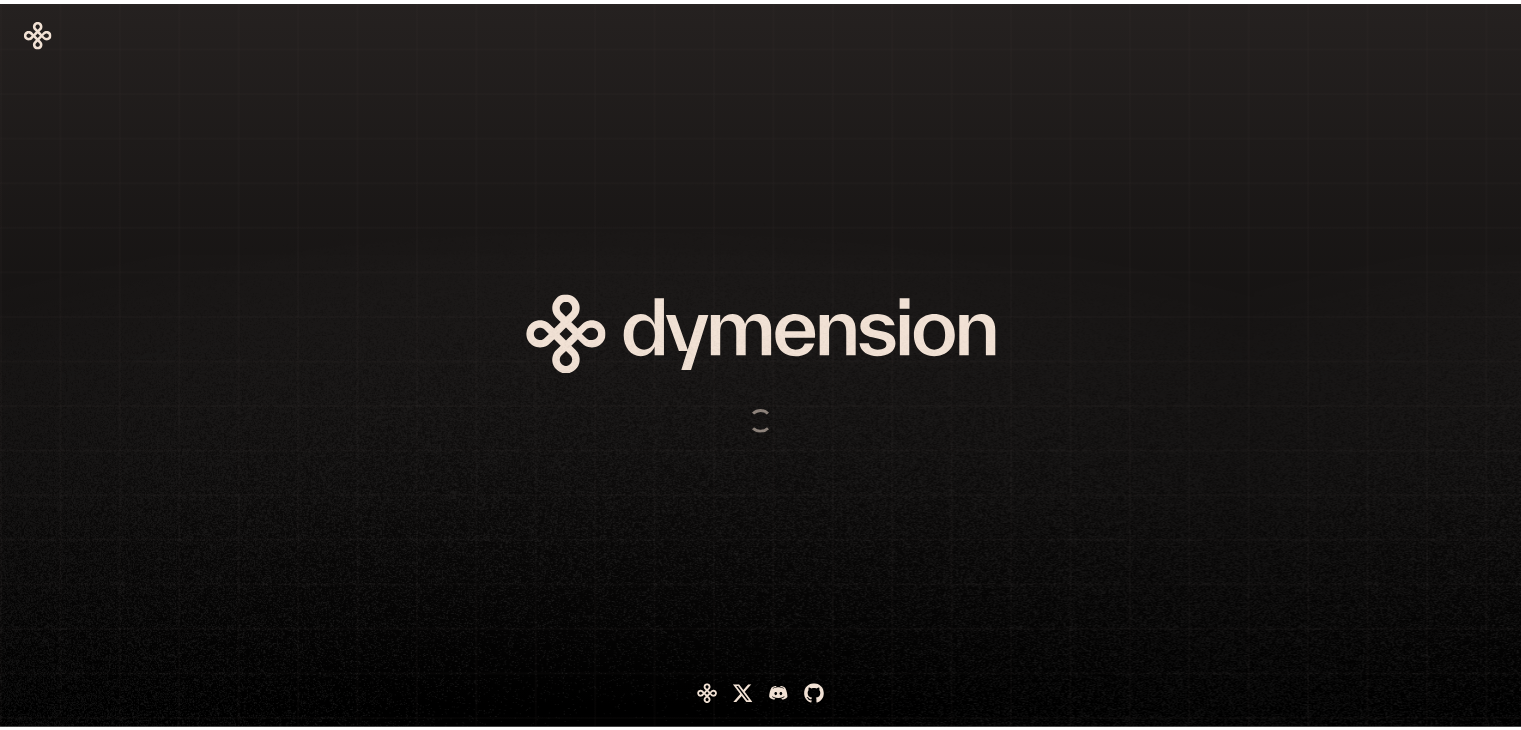 scroll, scrollTop: 0, scrollLeft: 0, axis: both 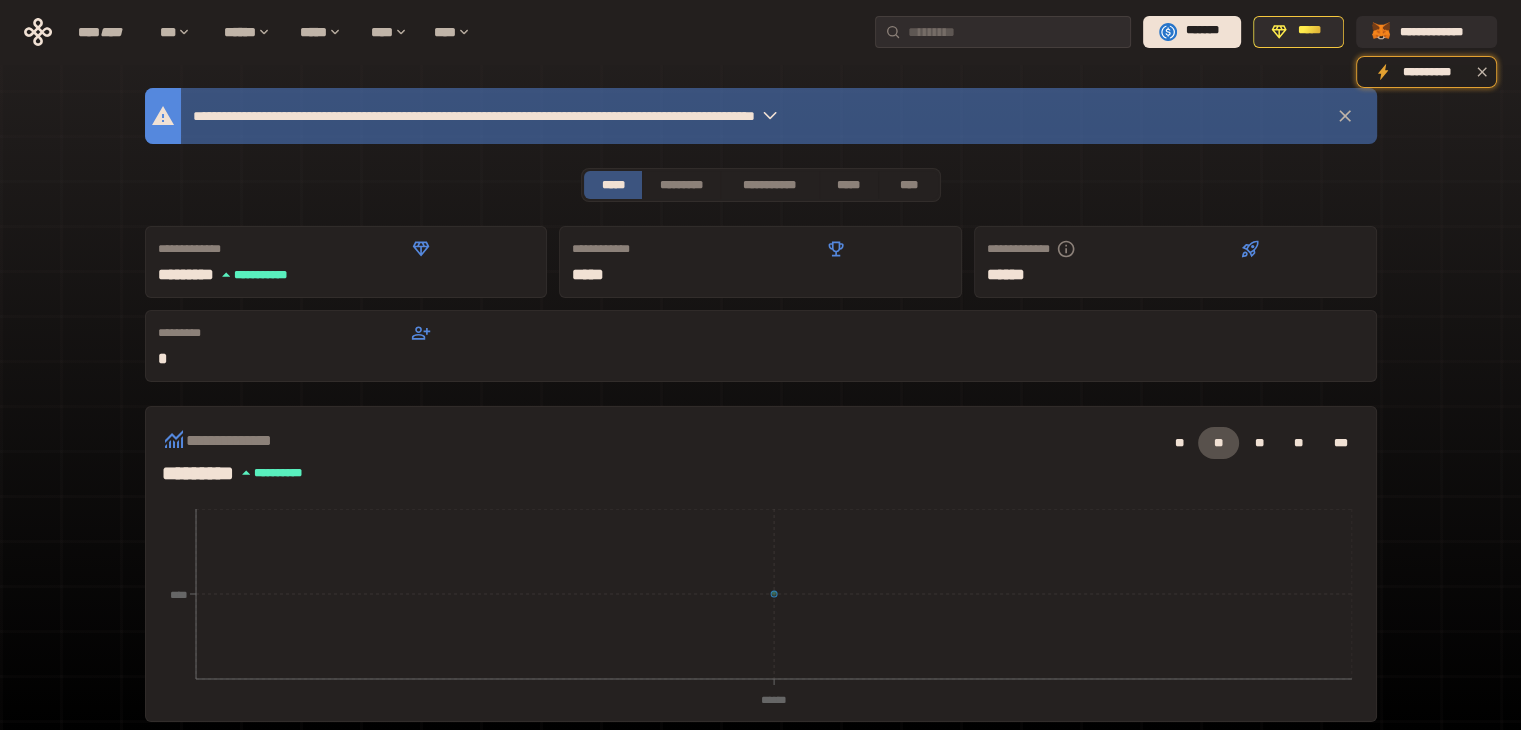 click 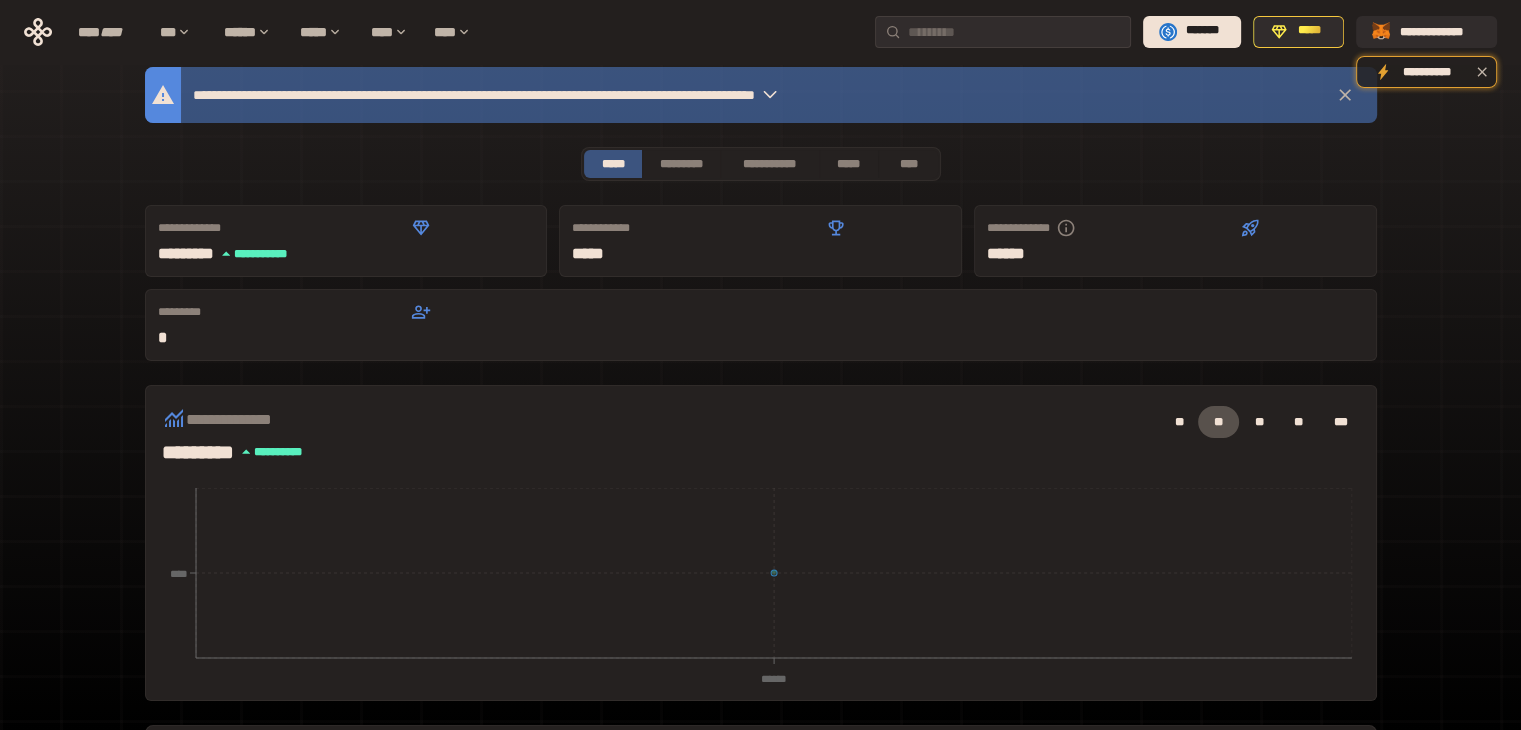 scroll, scrollTop: 0, scrollLeft: 0, axis: both 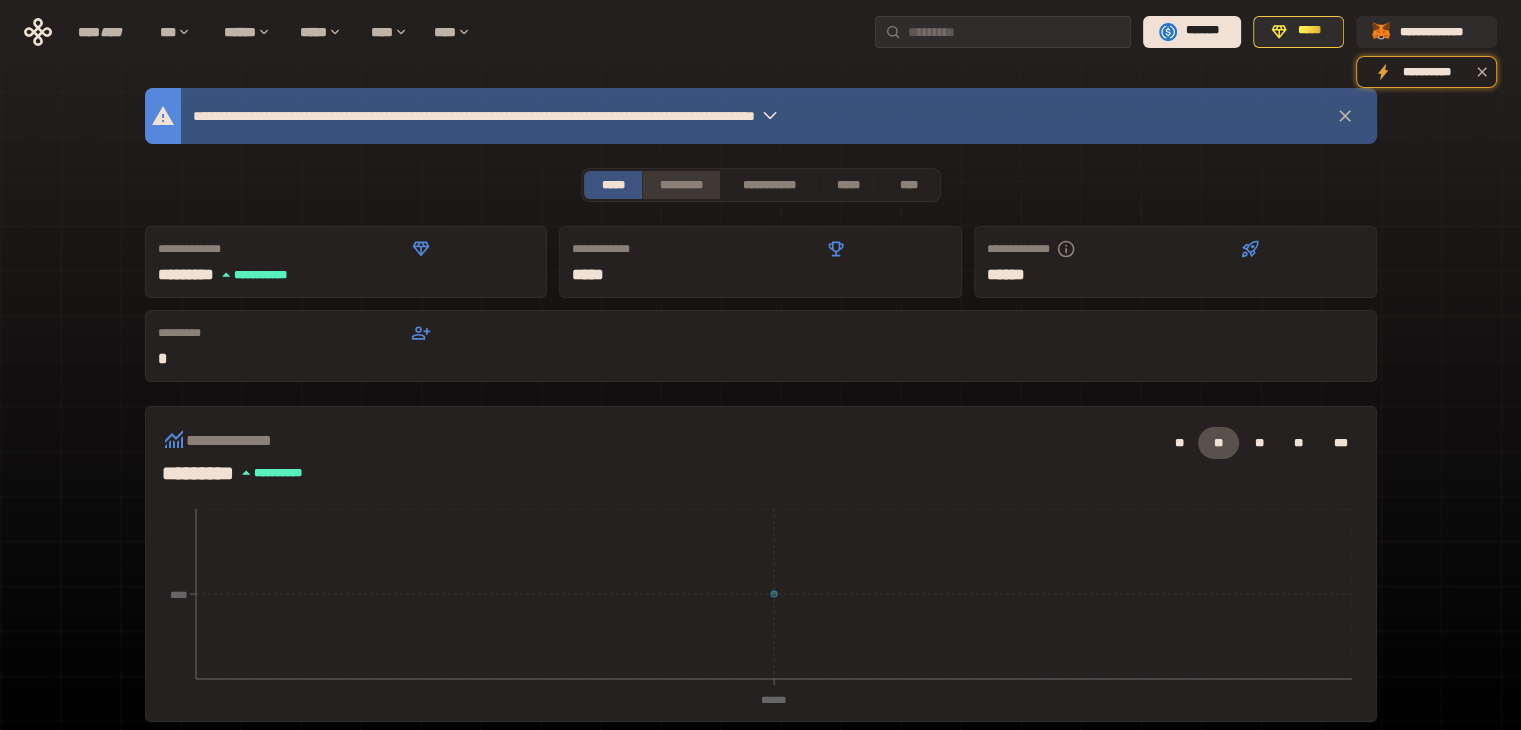 click on "*********" at bounding box center [680, 185] 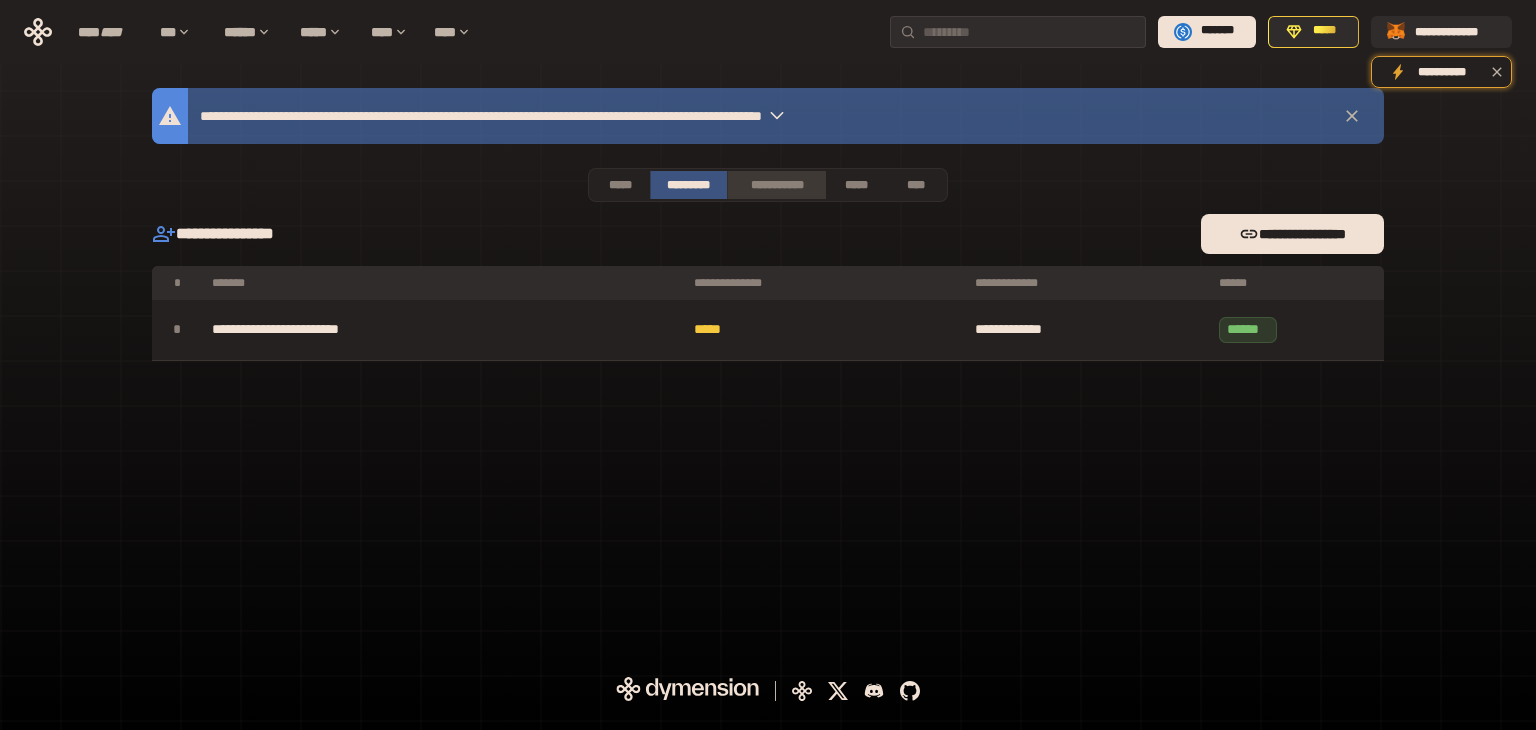 click on "**********" at bounding box center (776, 185) 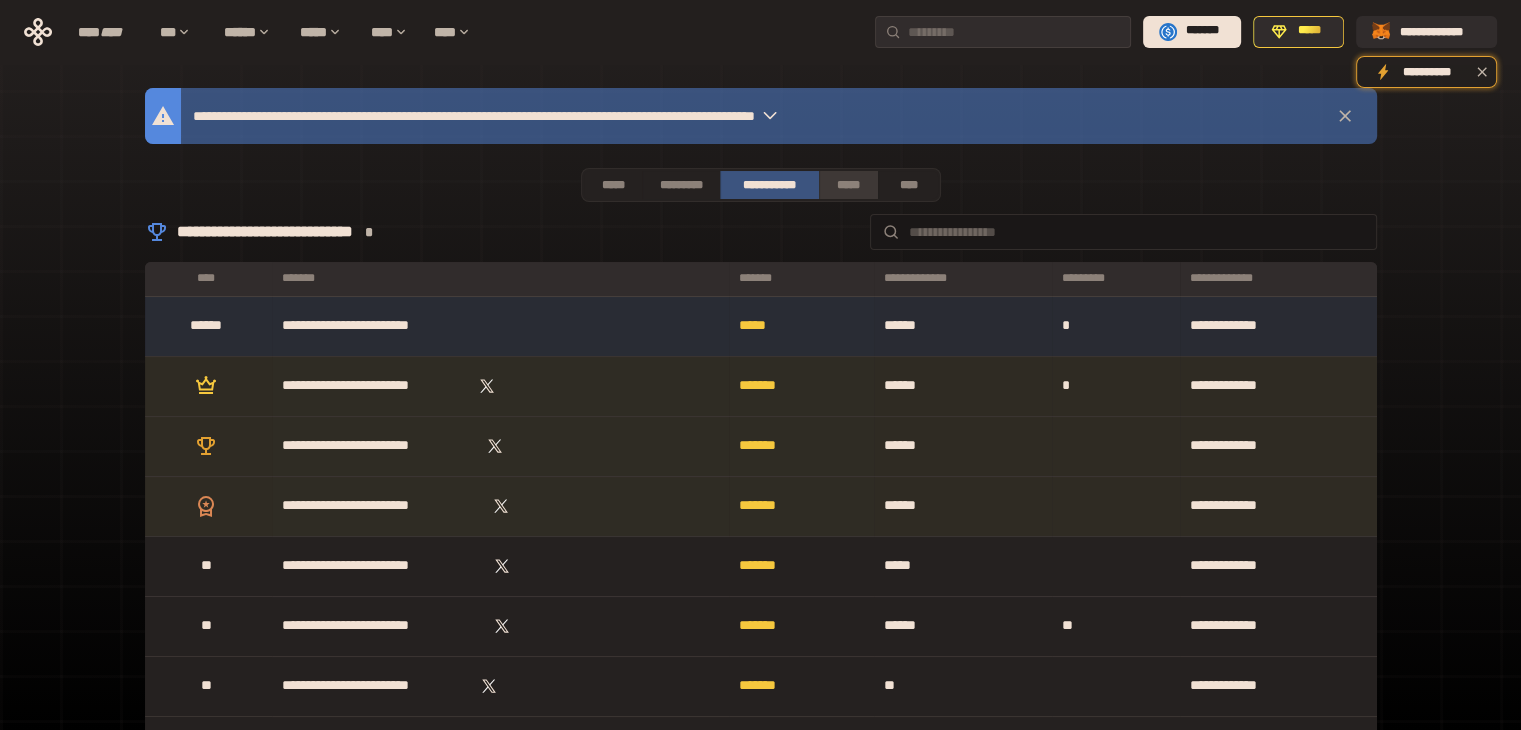 click on "*****" at bounding box center (849, 185) 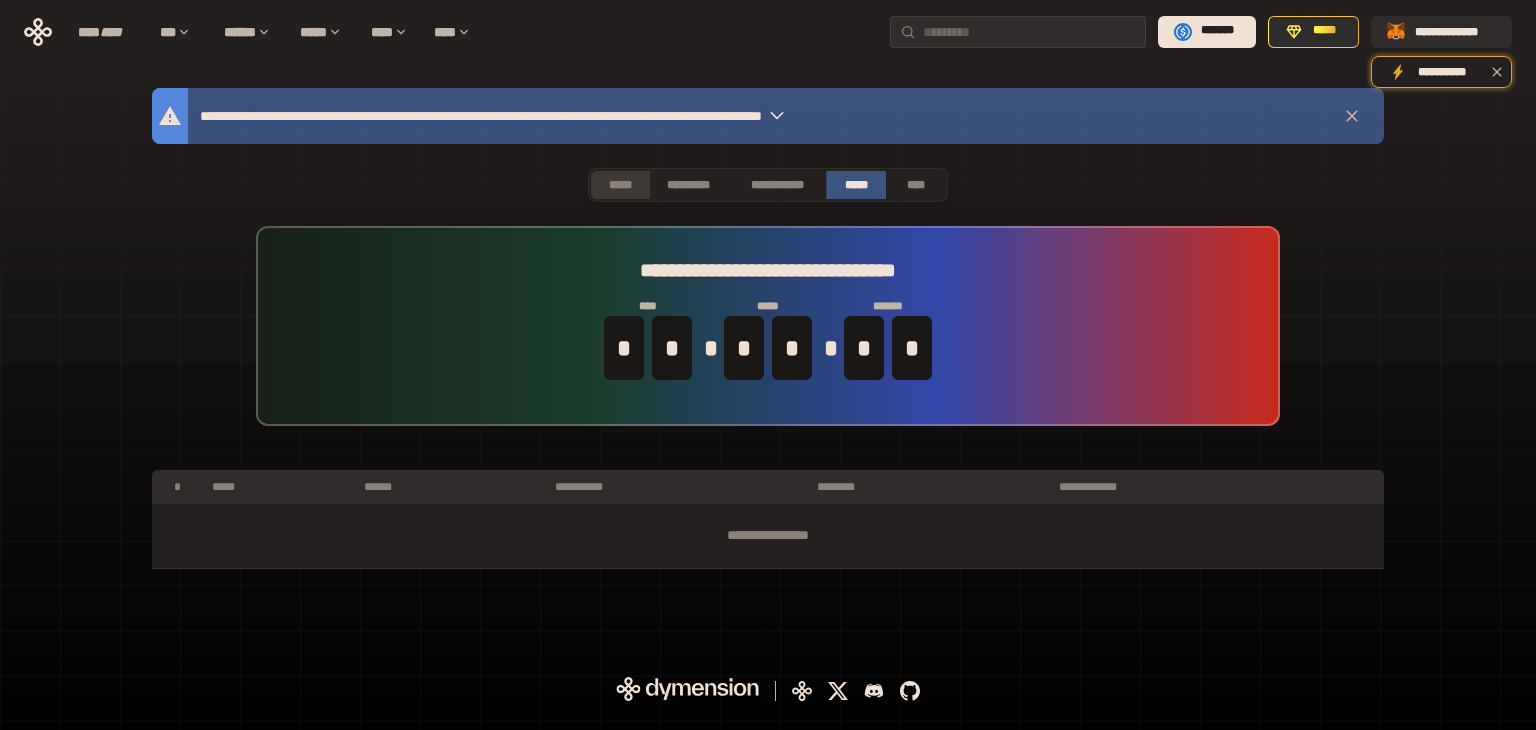 click on "*****" at bounding box center (620, 185) 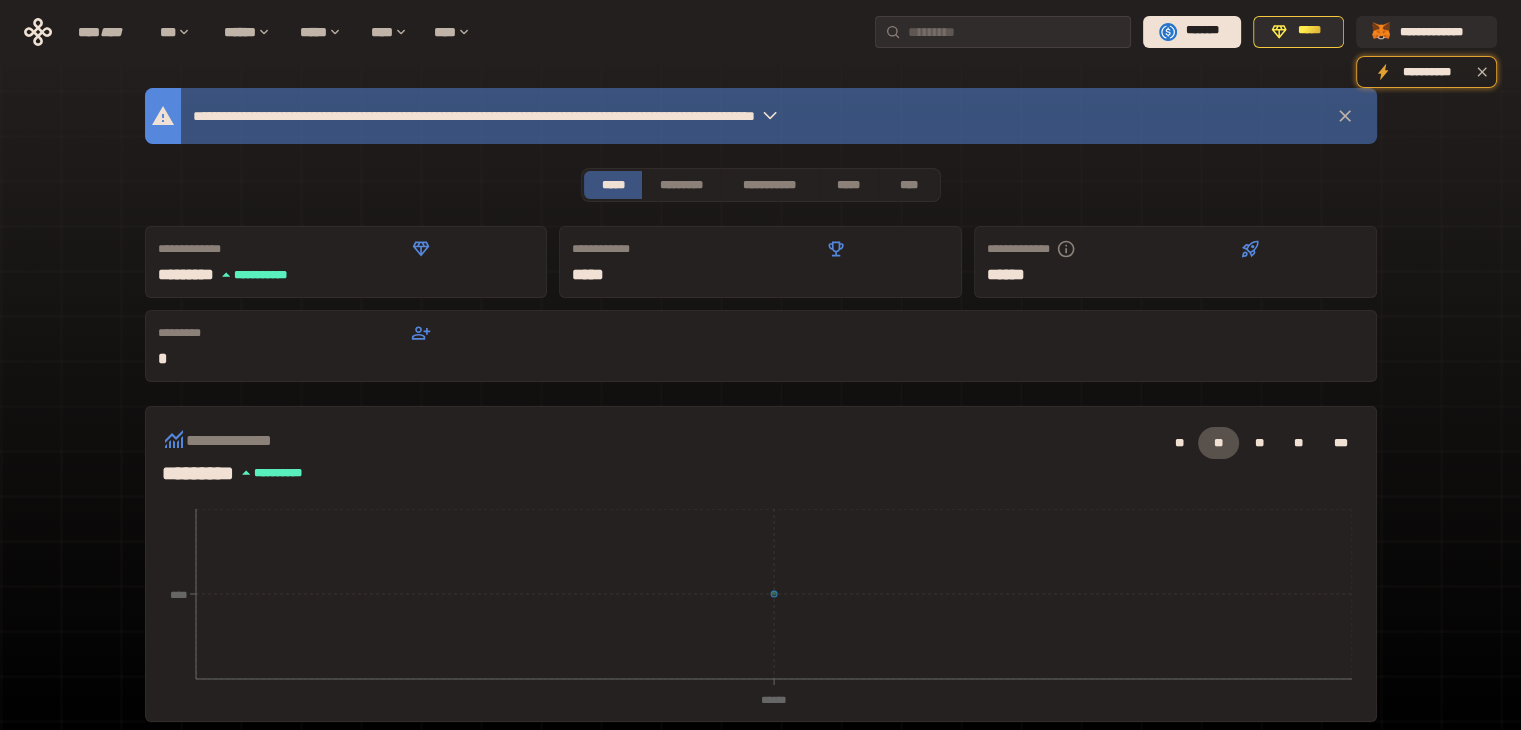 click 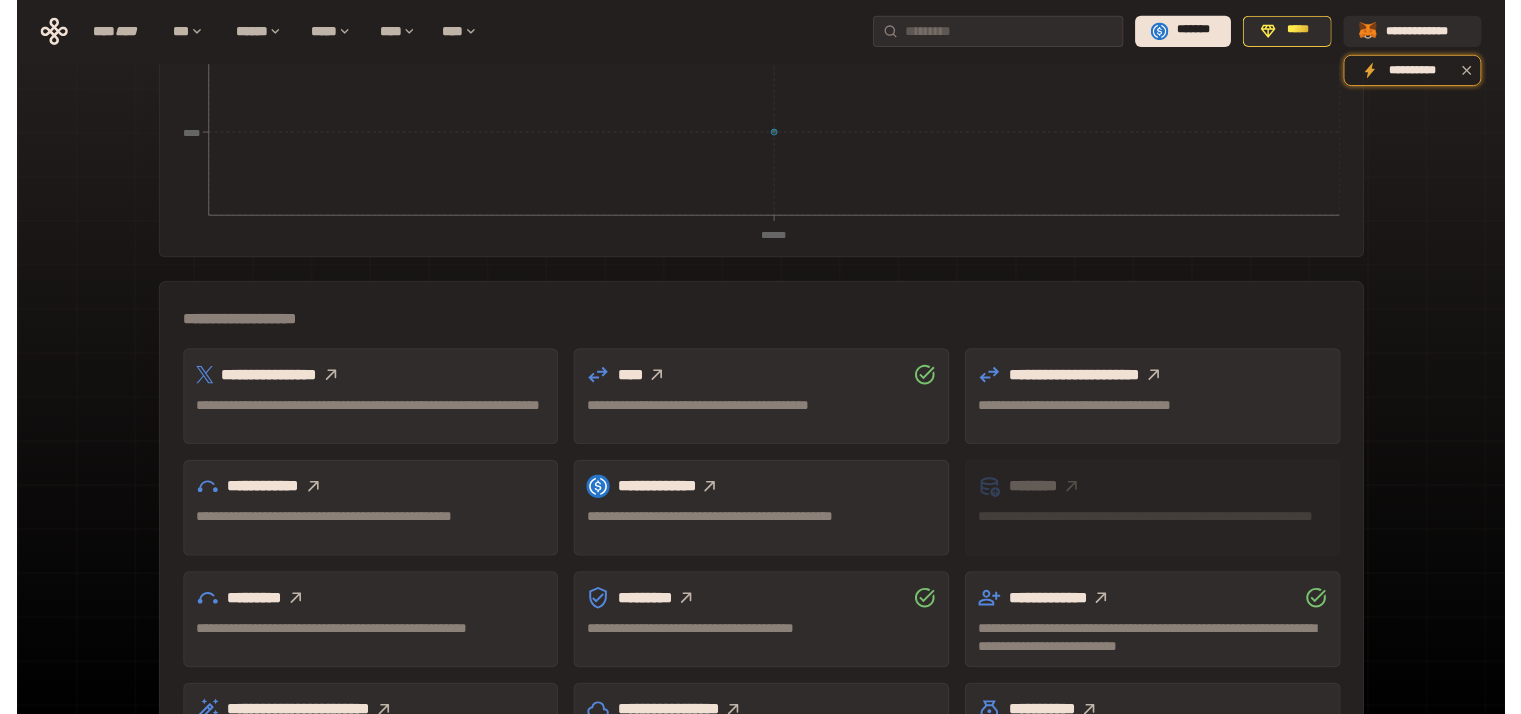 scroll, scrollTop: 555, scrollLeft: 0, axis: vertical 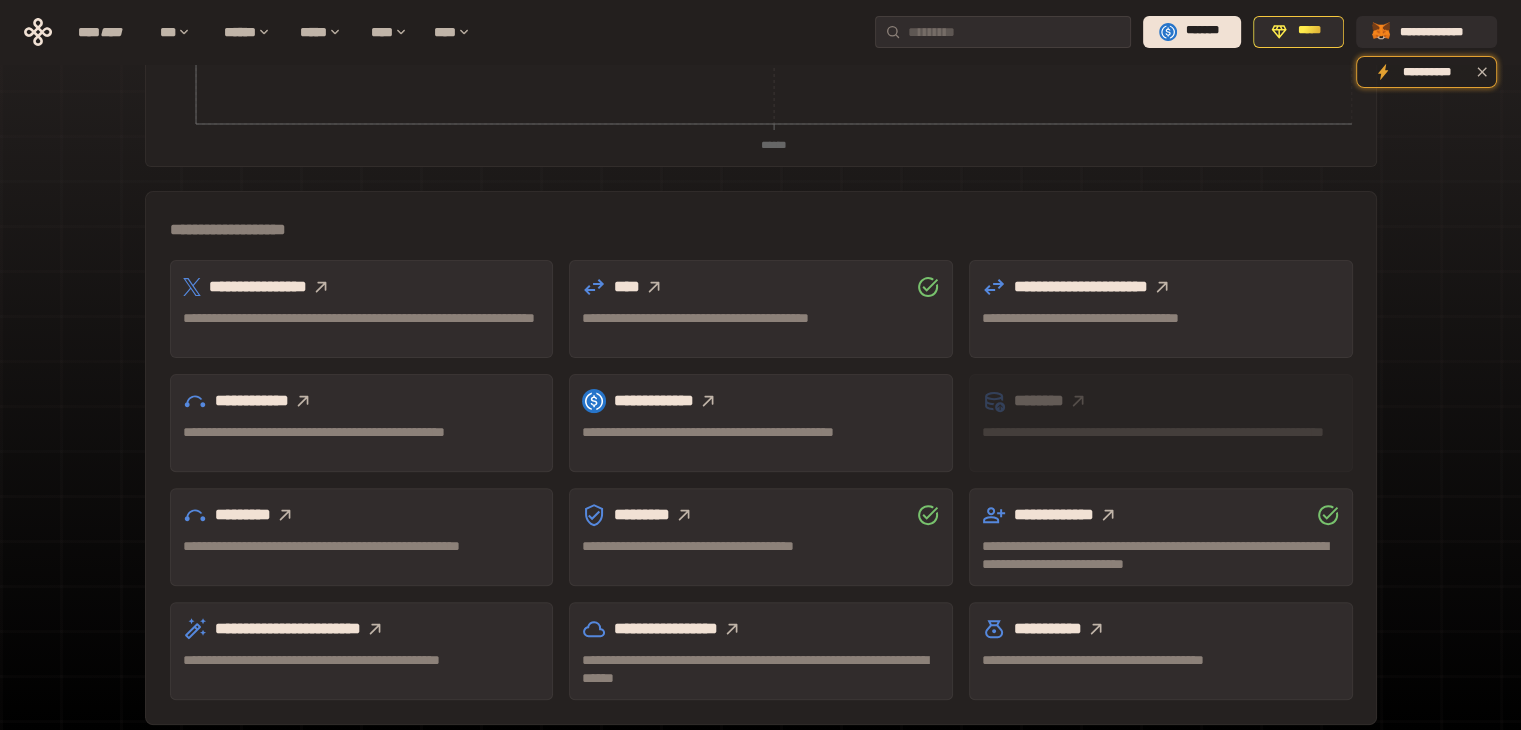 click 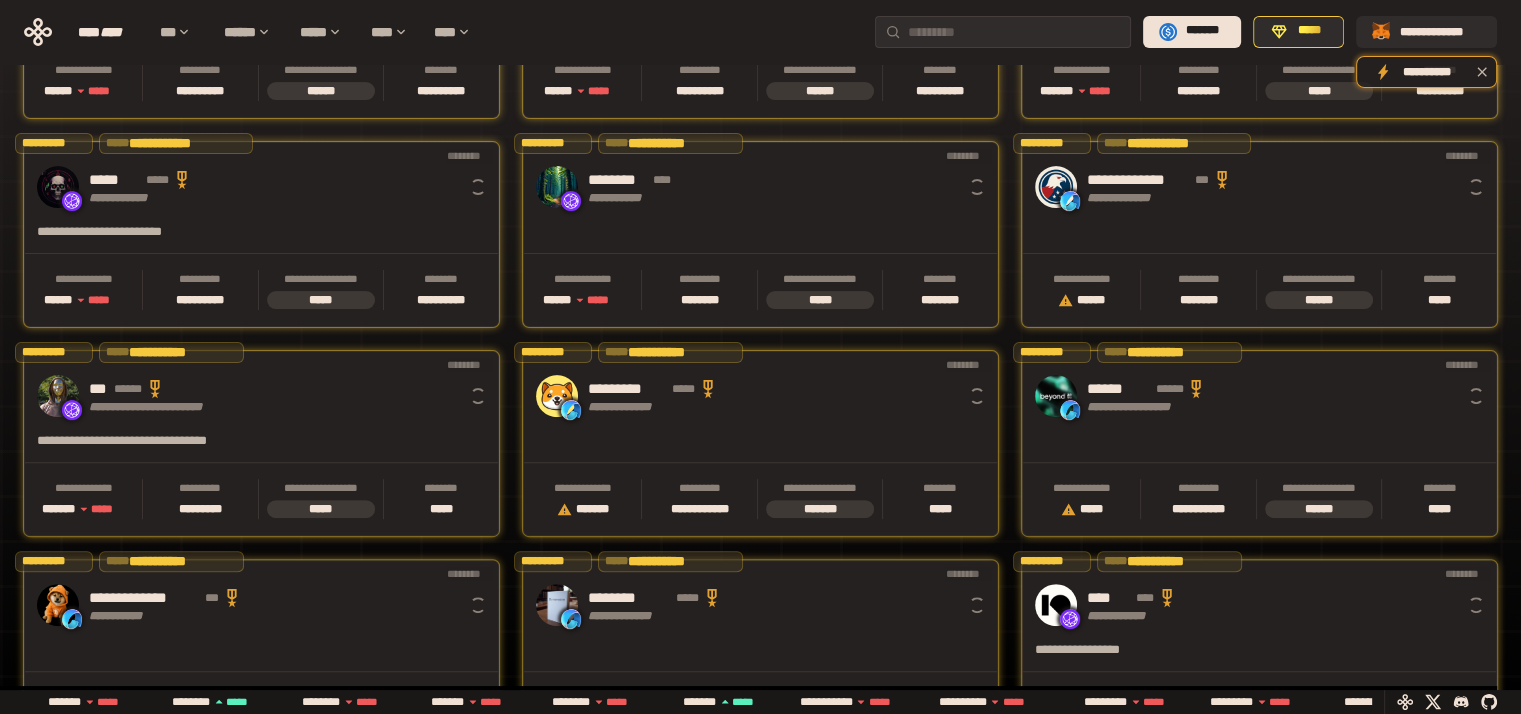 scroll, scrollTop: 0, scrollLeft: 16, axis: horizontal 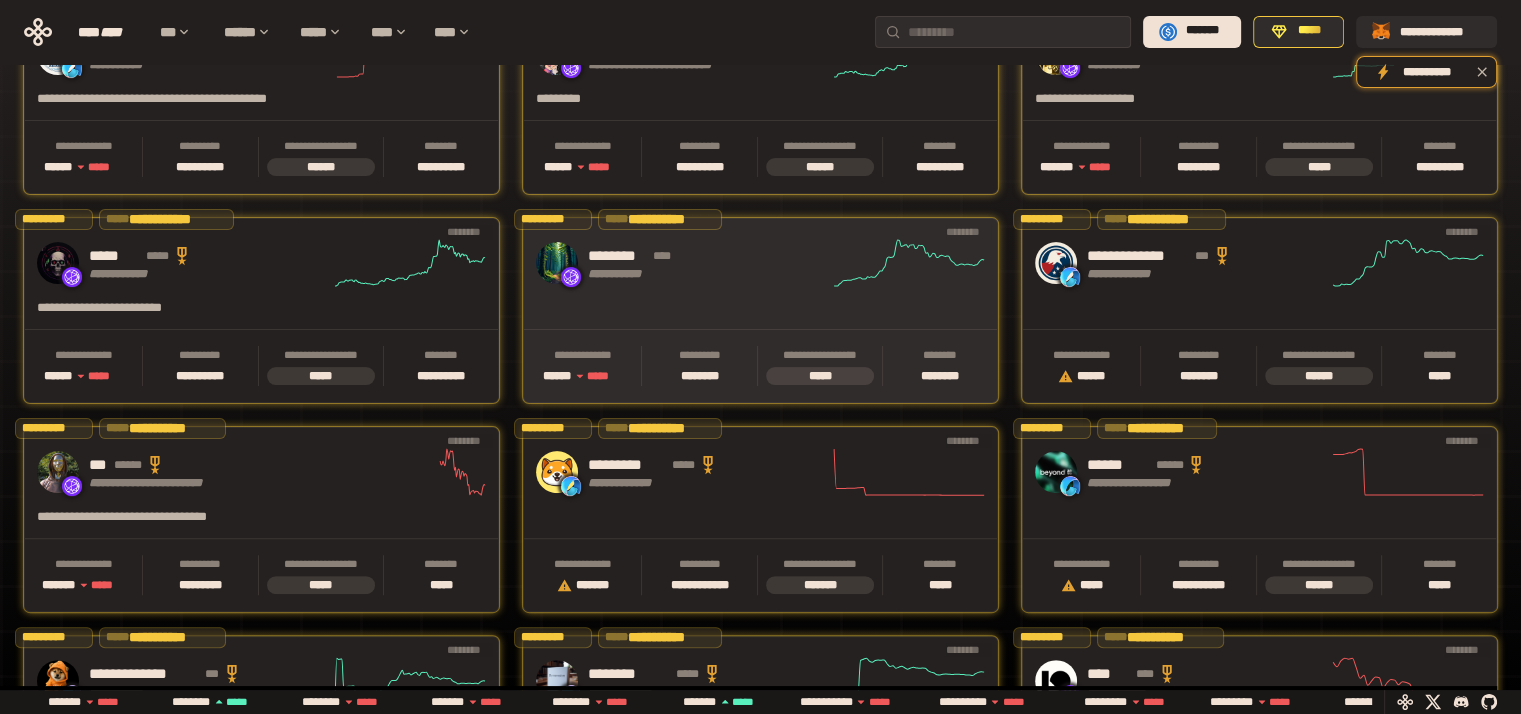 click at bounding box center [700, 314] 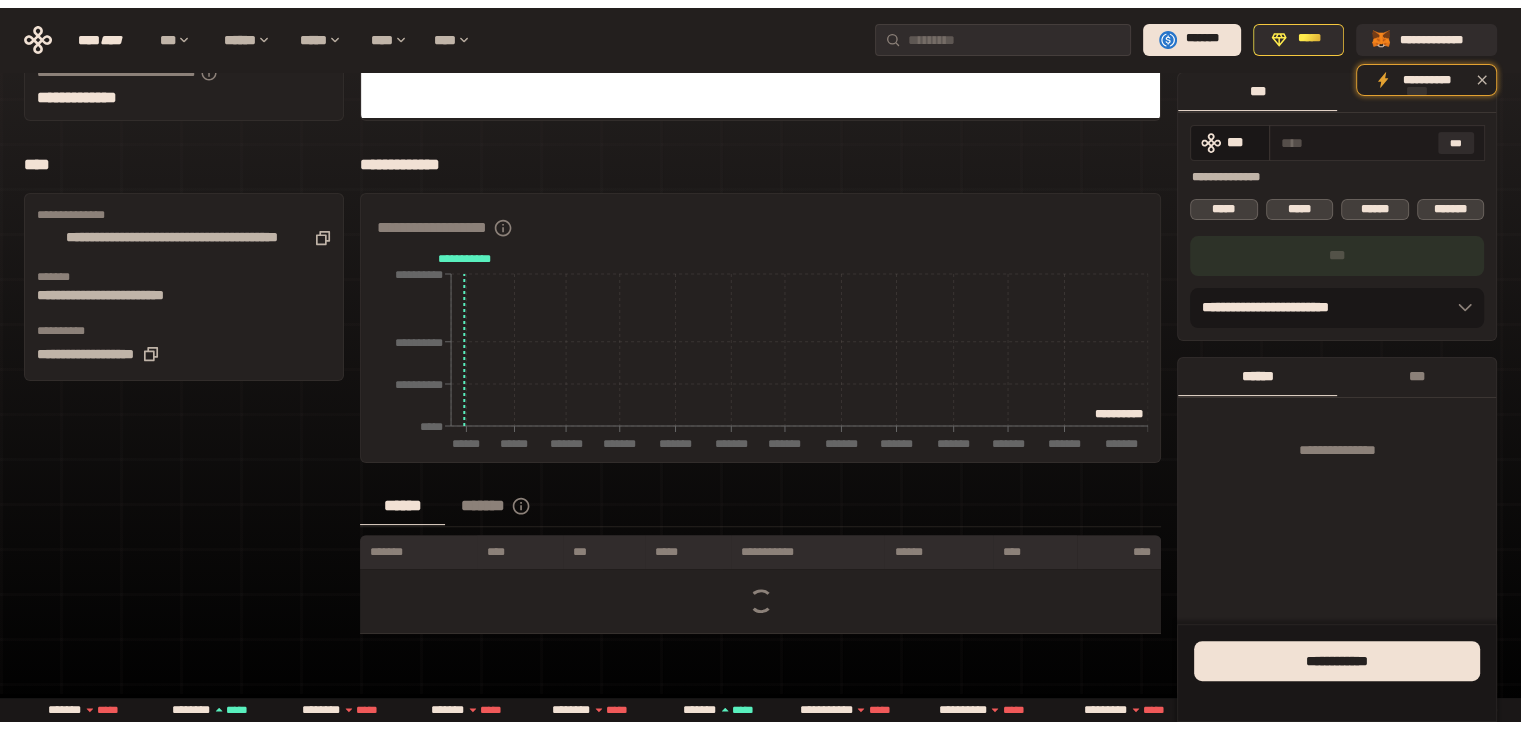 scroll, scrollTop: 0, scrollLeft: 0, axis: both 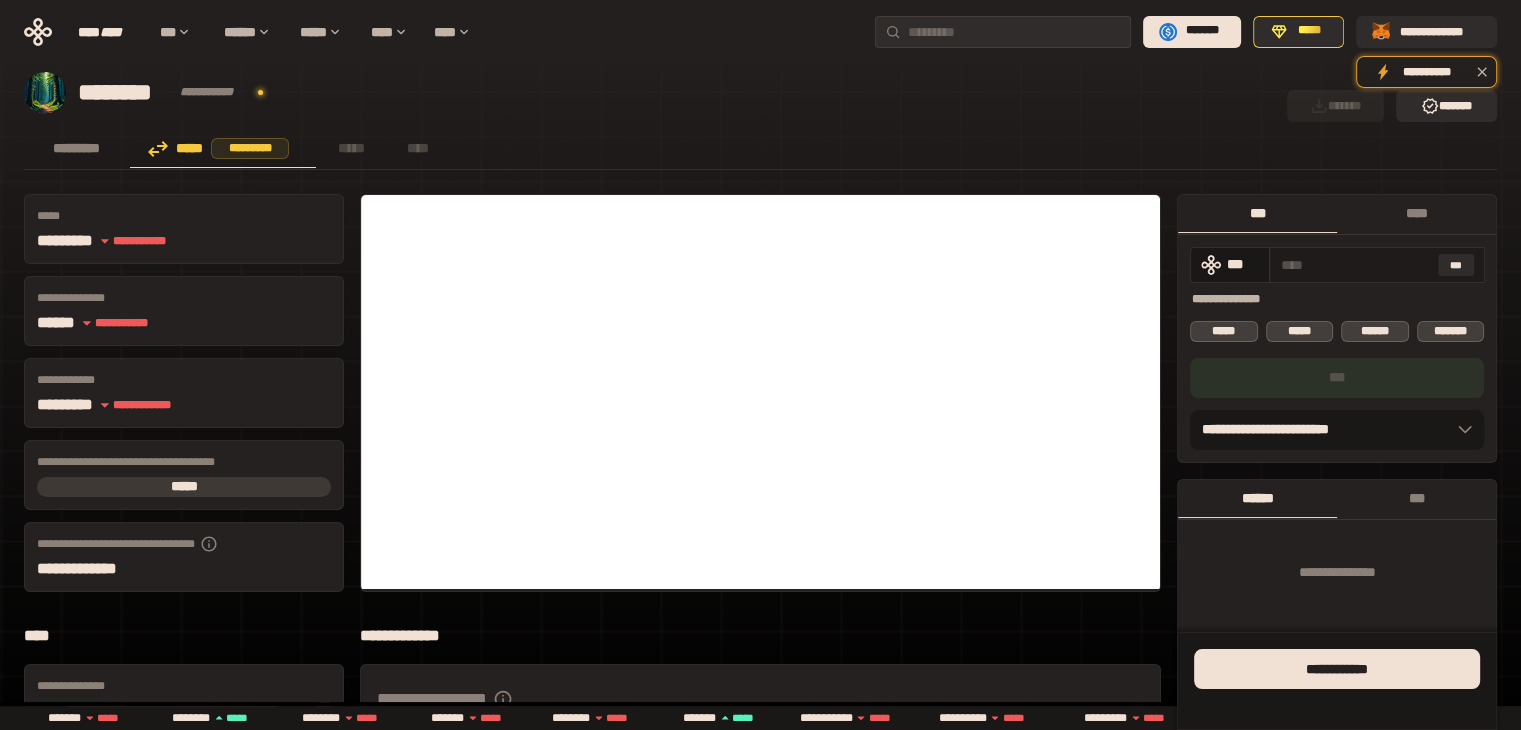 click at bounding box center (1355, 265) 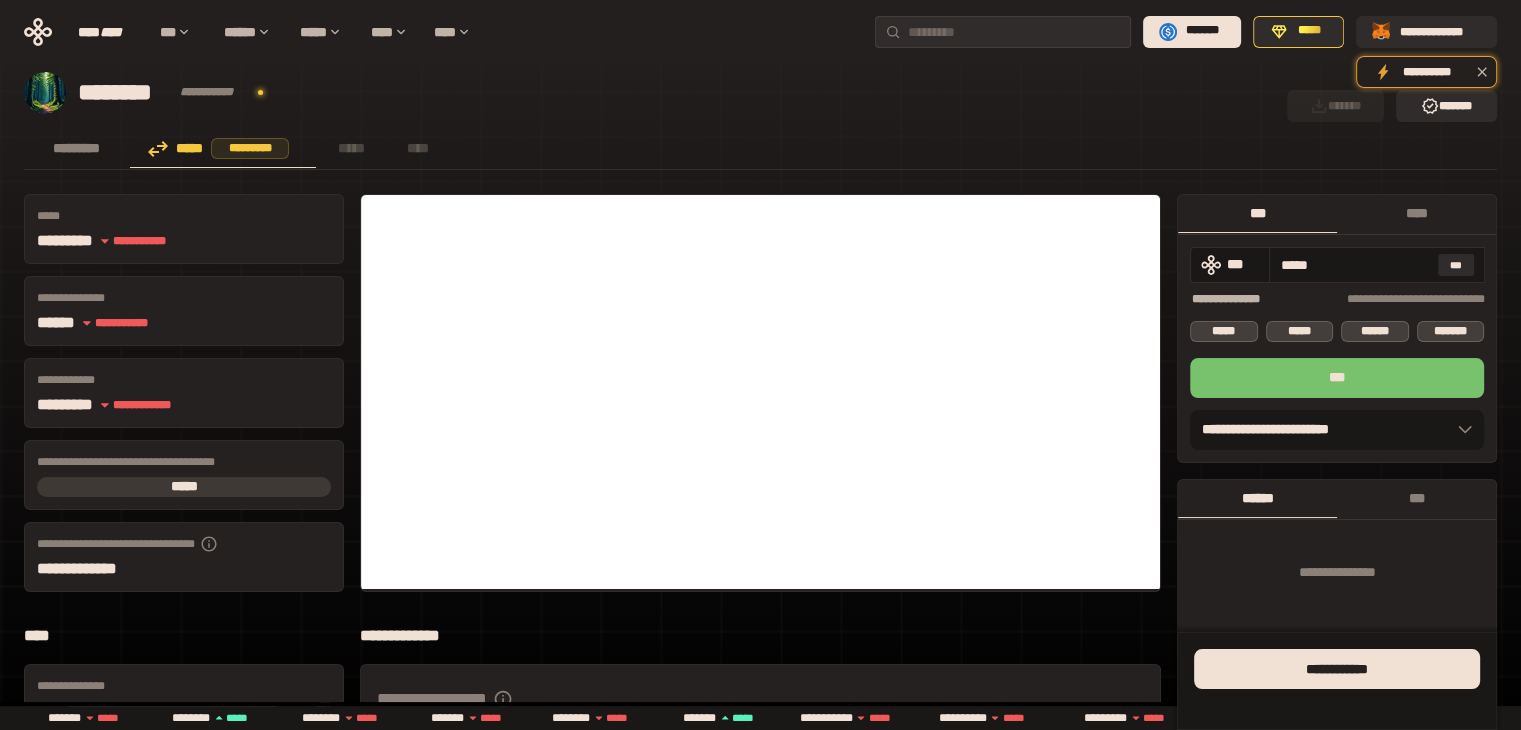 click on "***" at bounding box center (1337, 378) 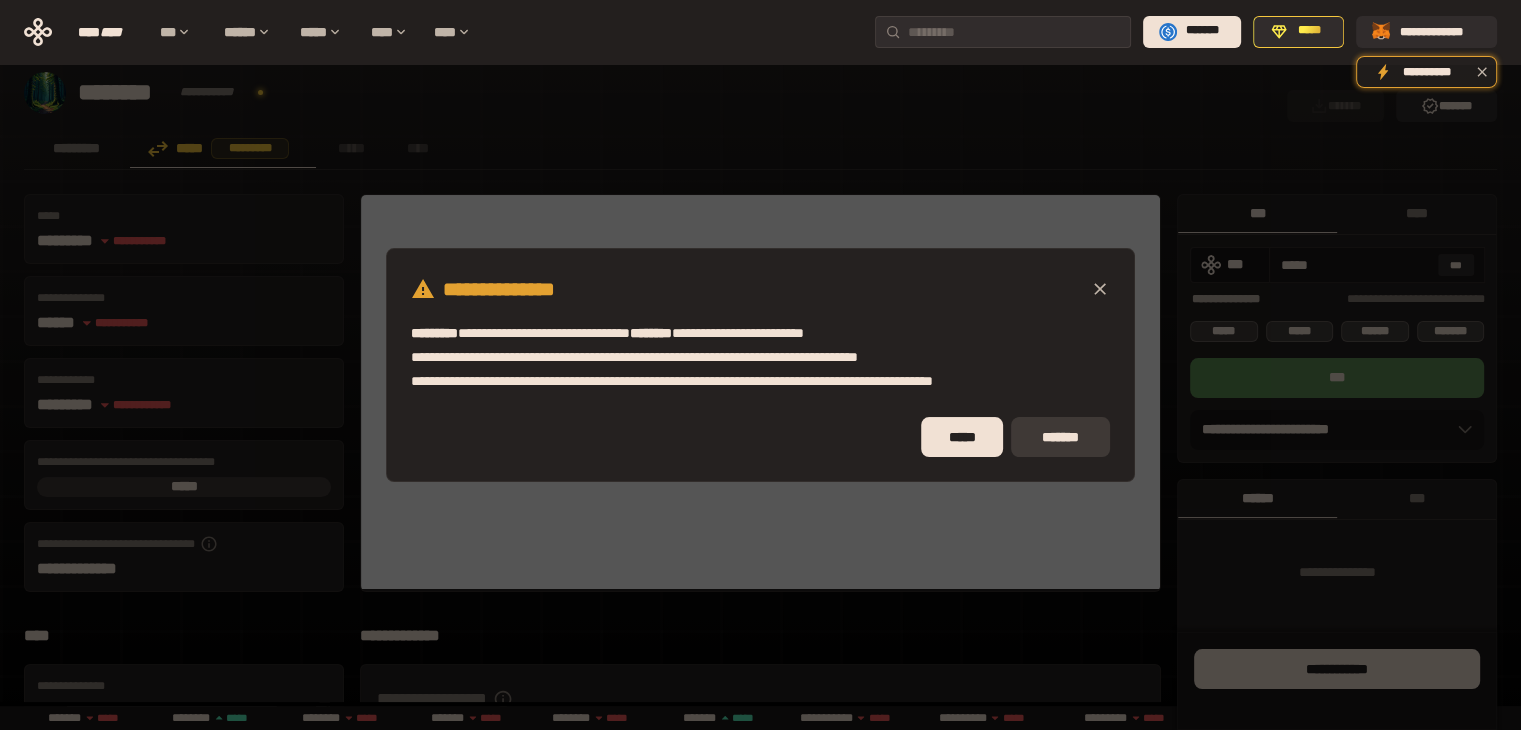click on "*******" at bounding box center (1060, 437) 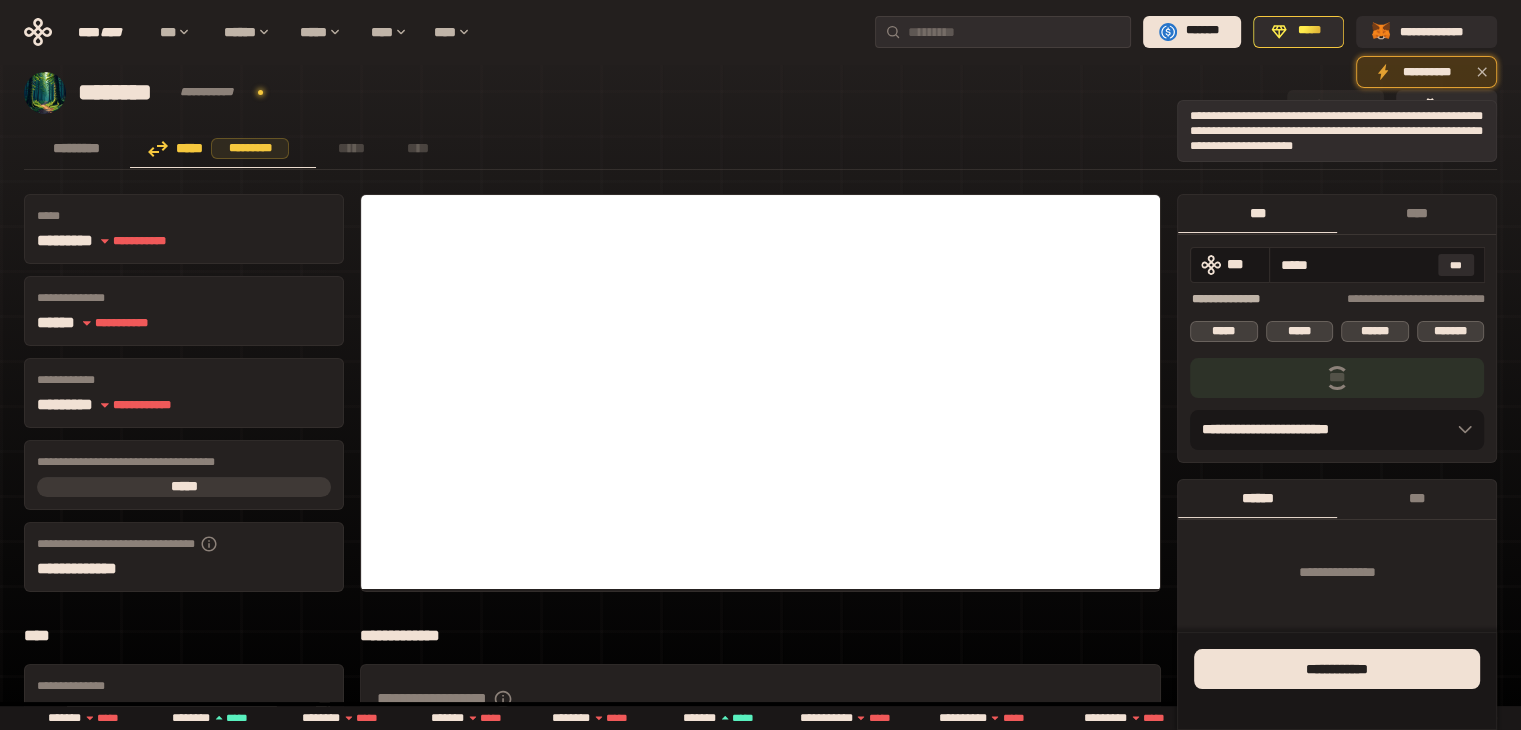 click 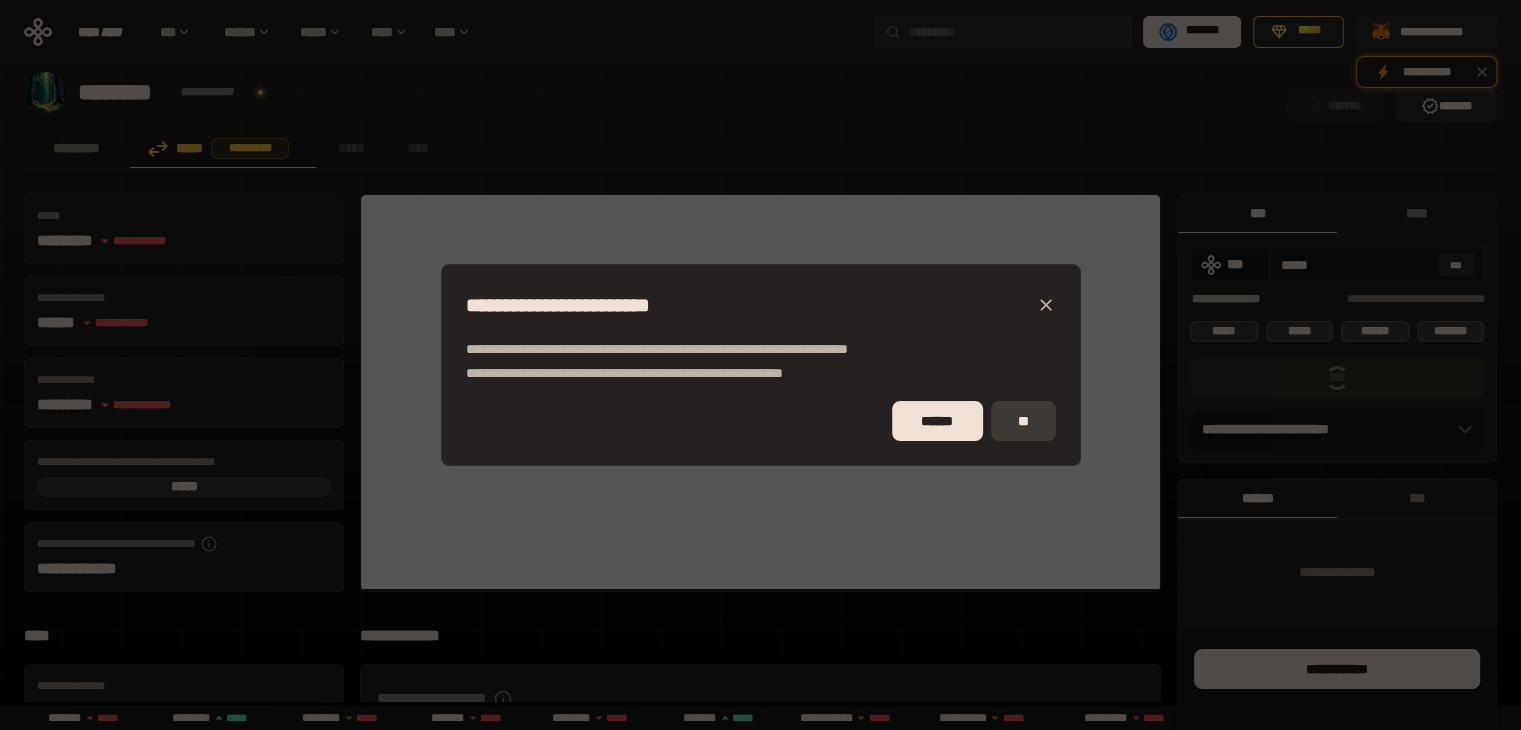 click on "**" at bounding box center [1023, 421] 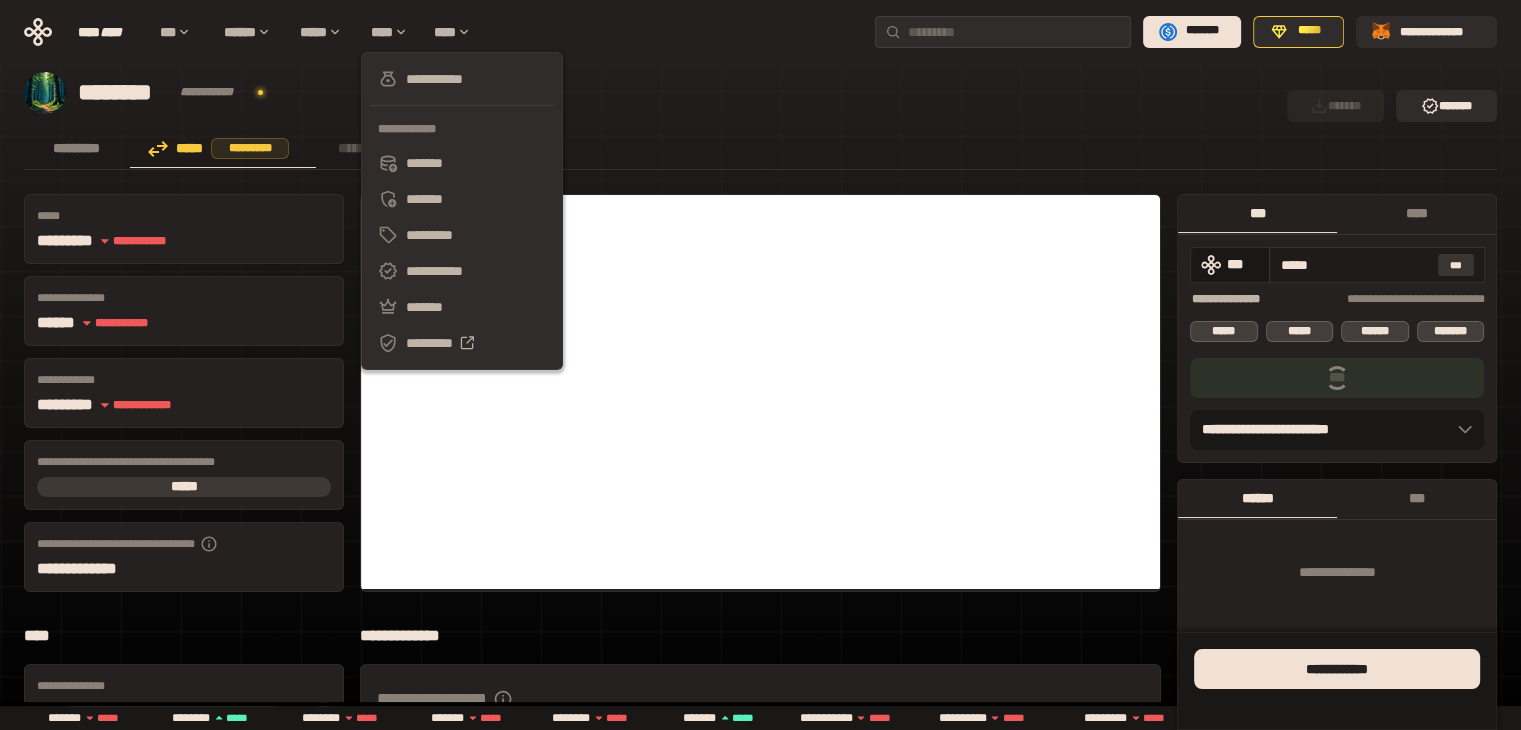 click on "***" at bounding box center [1456, 265] 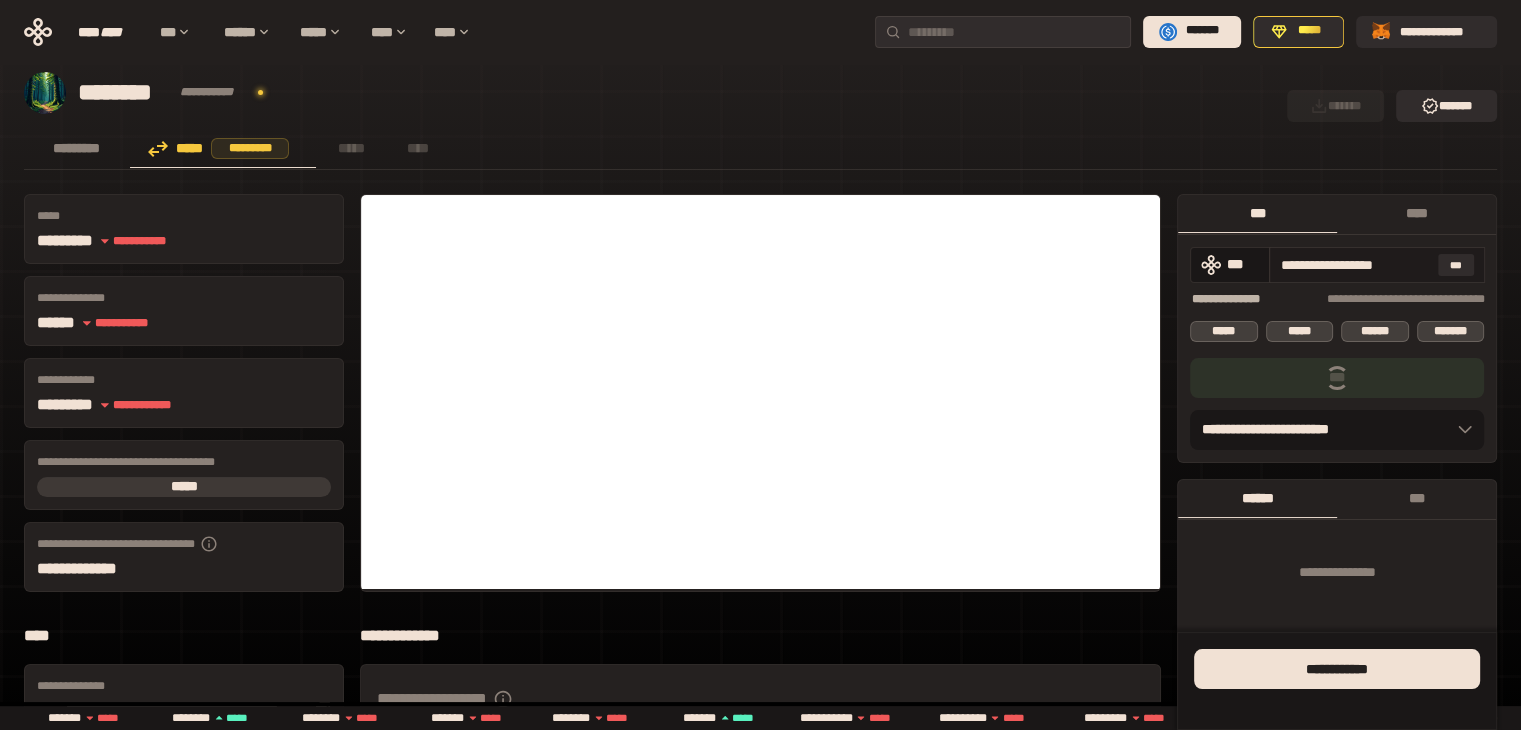 click on "**********" at bounding box center (1355, 265) 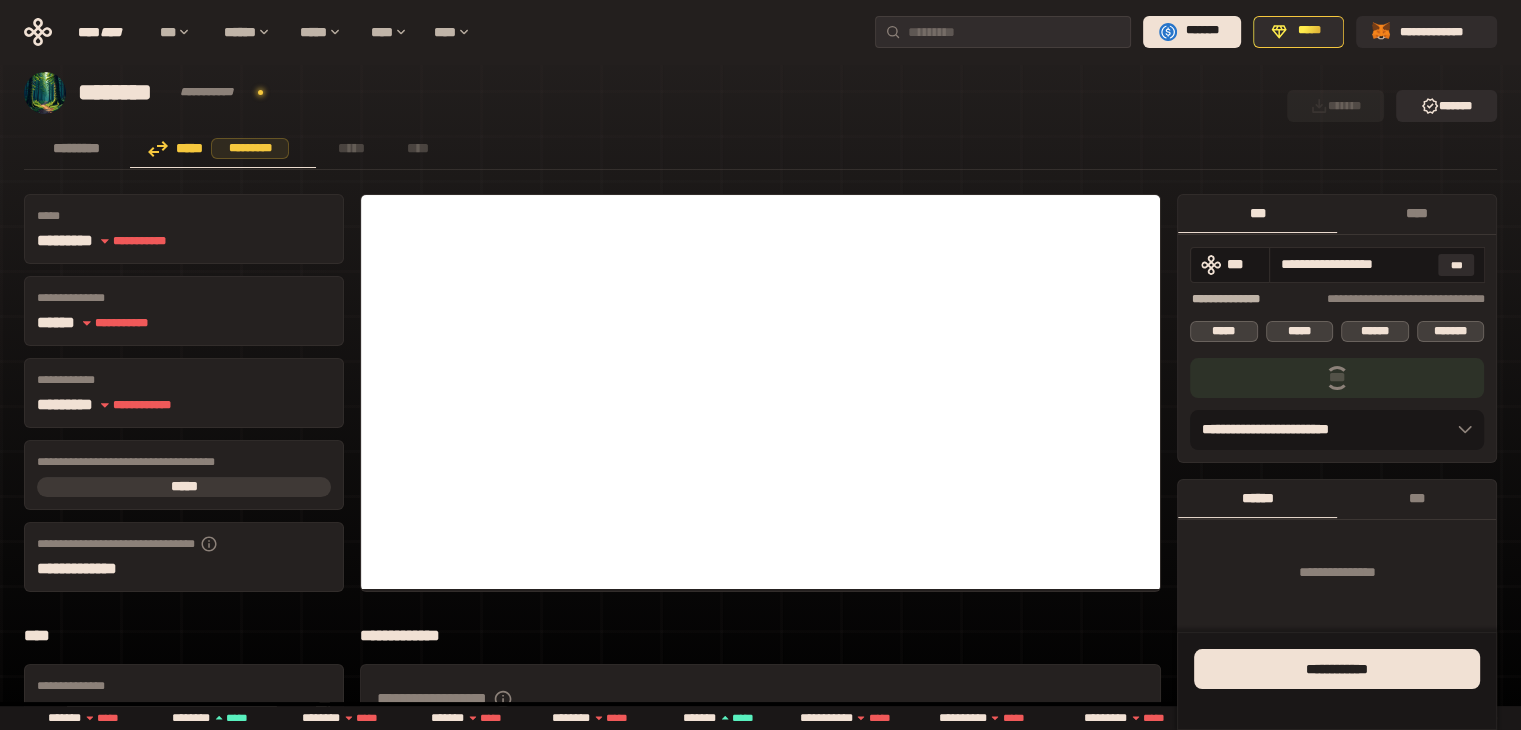 scroll, scrollTop: 0, scrollLeft: 0, axis: both 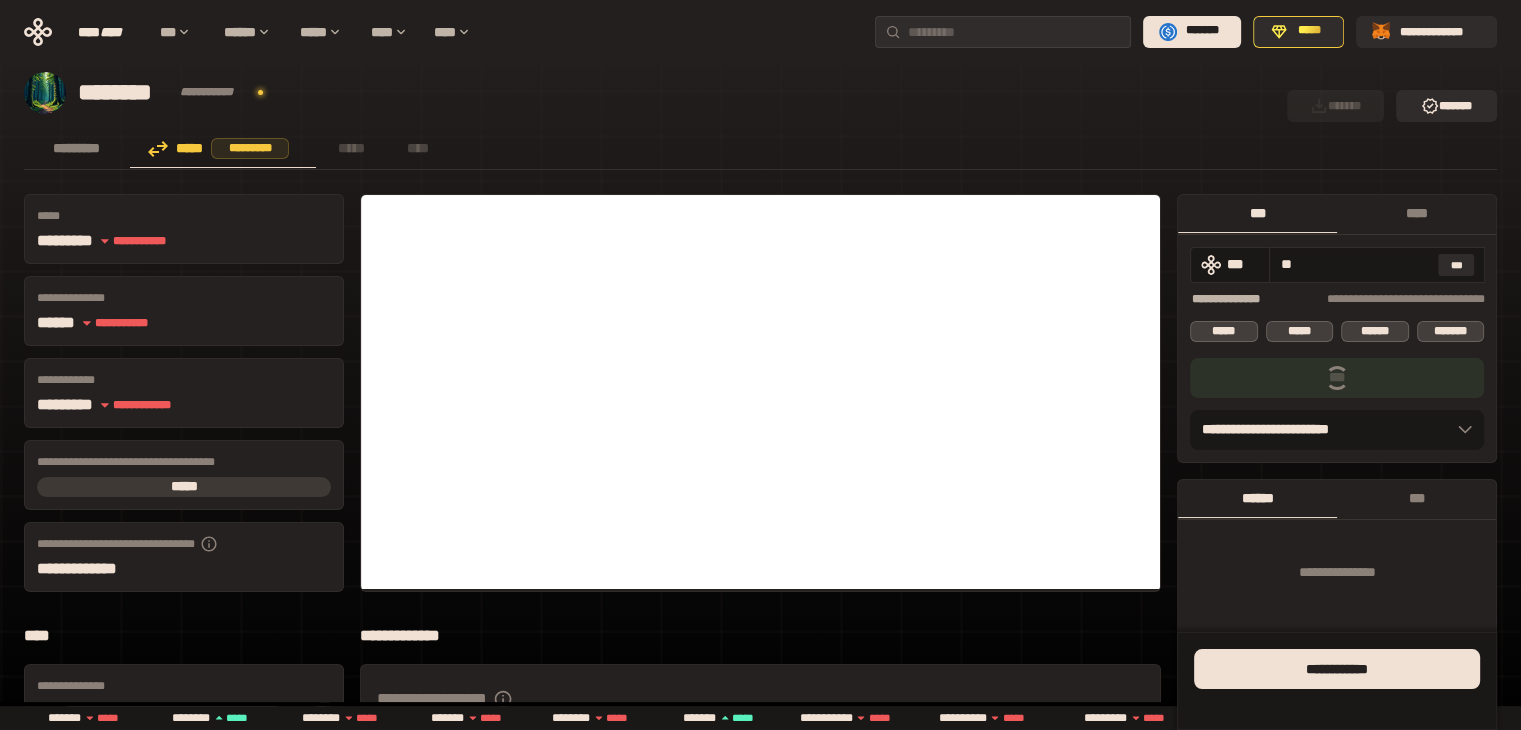 type on "*" 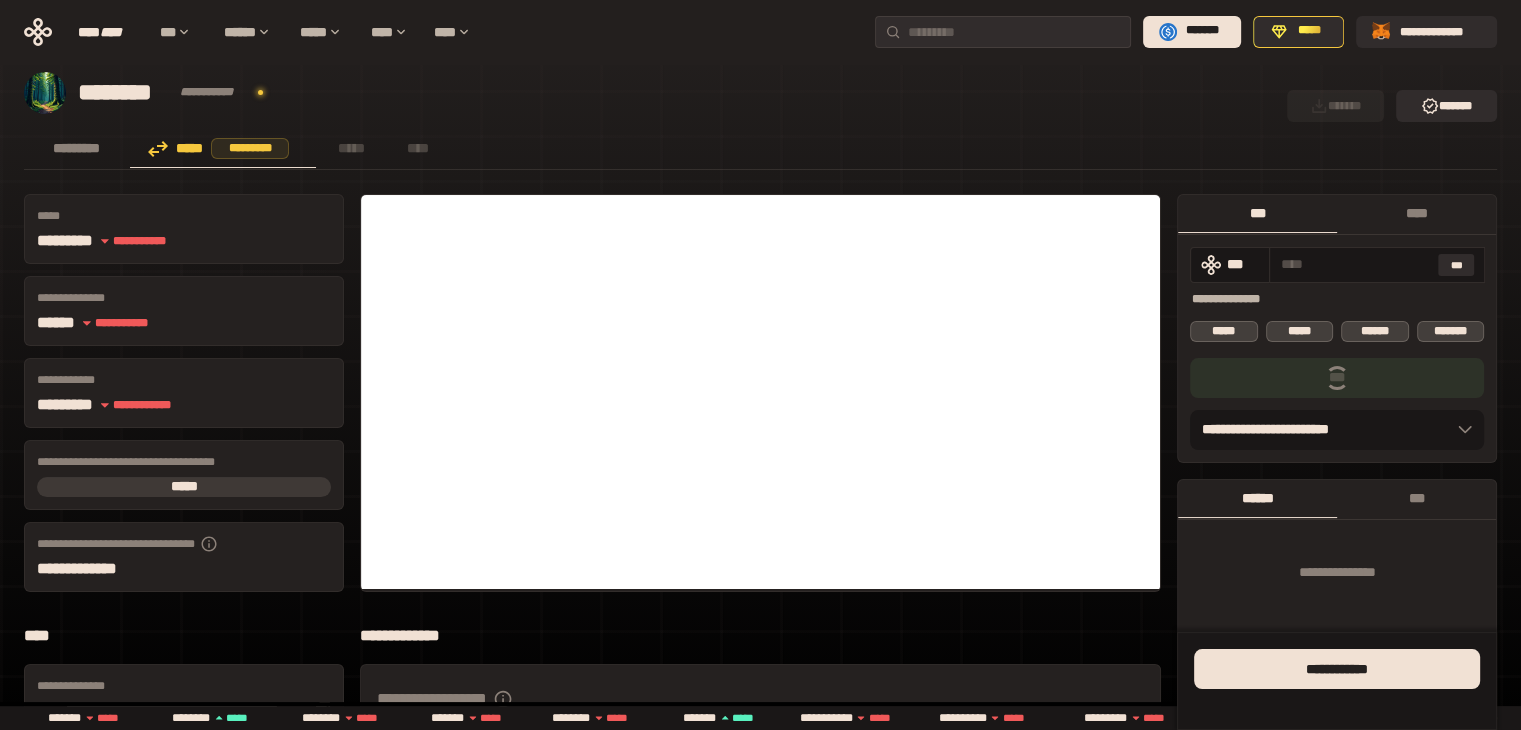 type 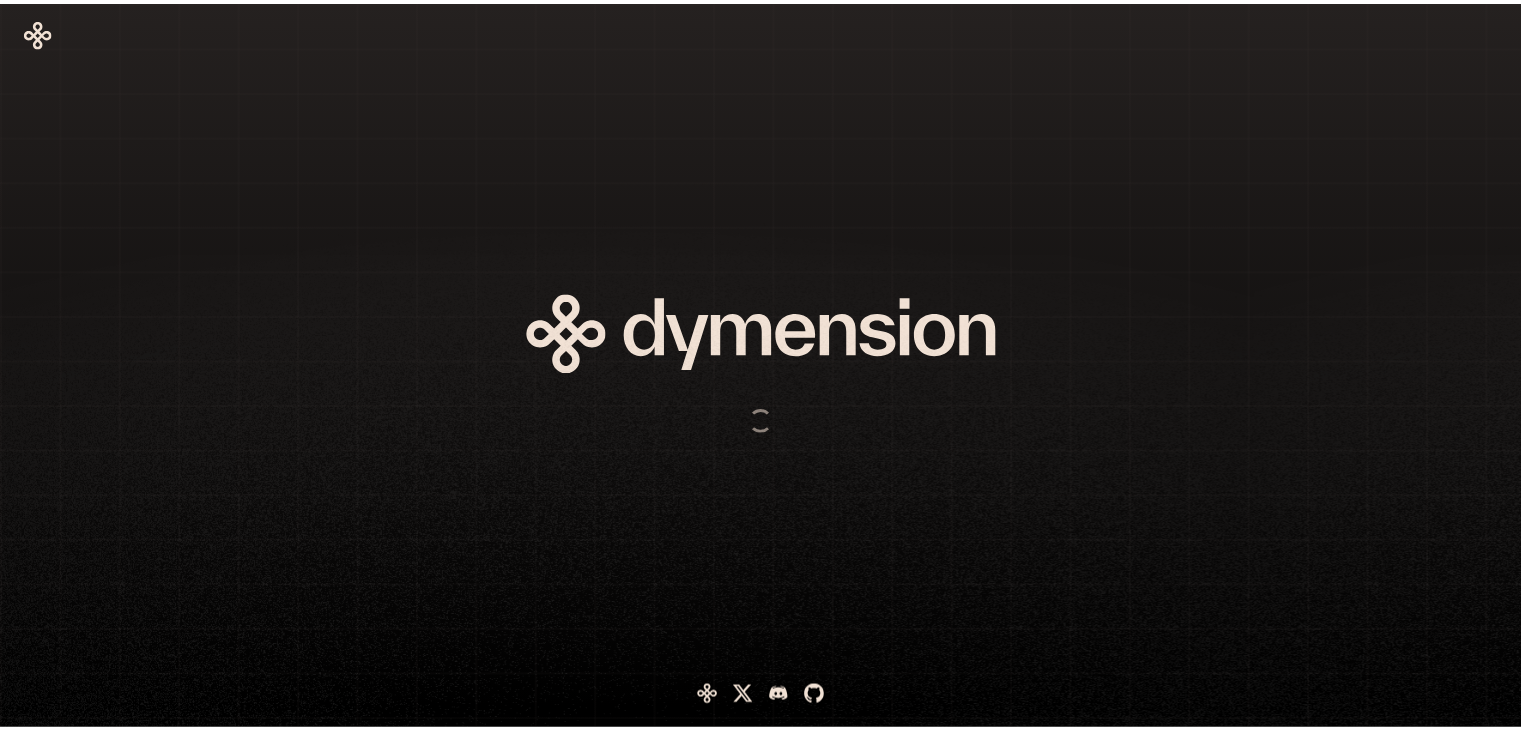 scroll, scrollTop: 0, scrollLeft: 0, axis: both 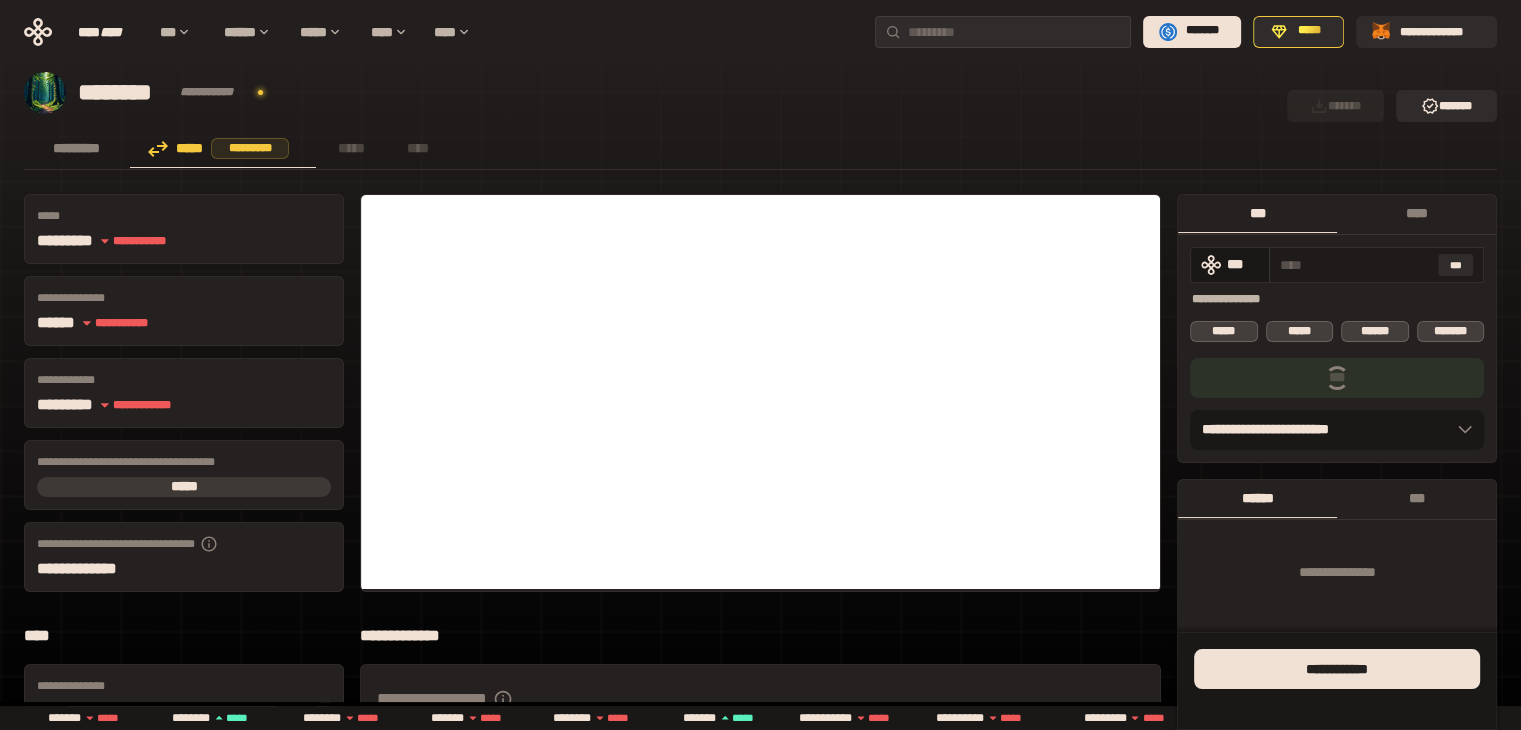 click at bounding box center [1355, 265] 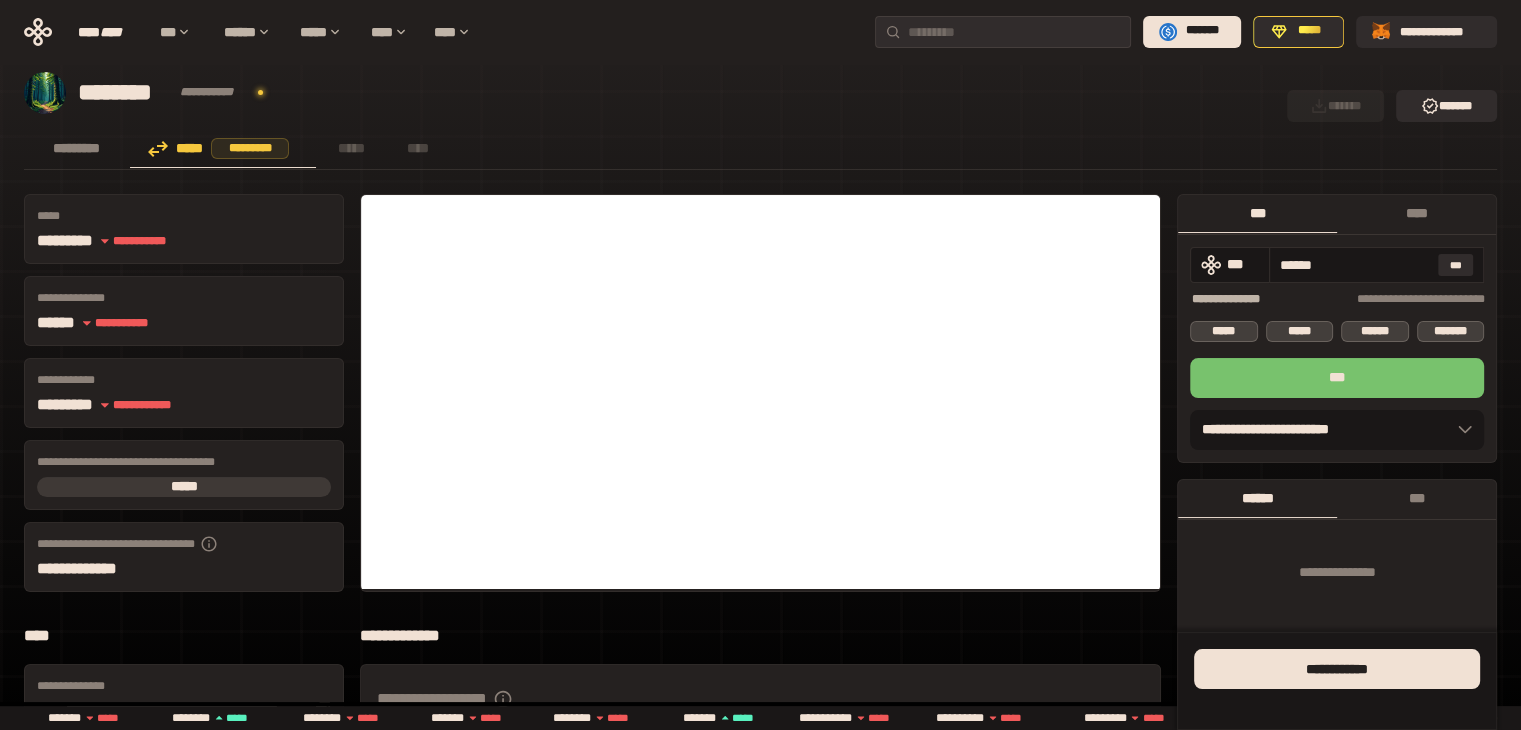 type on "******" 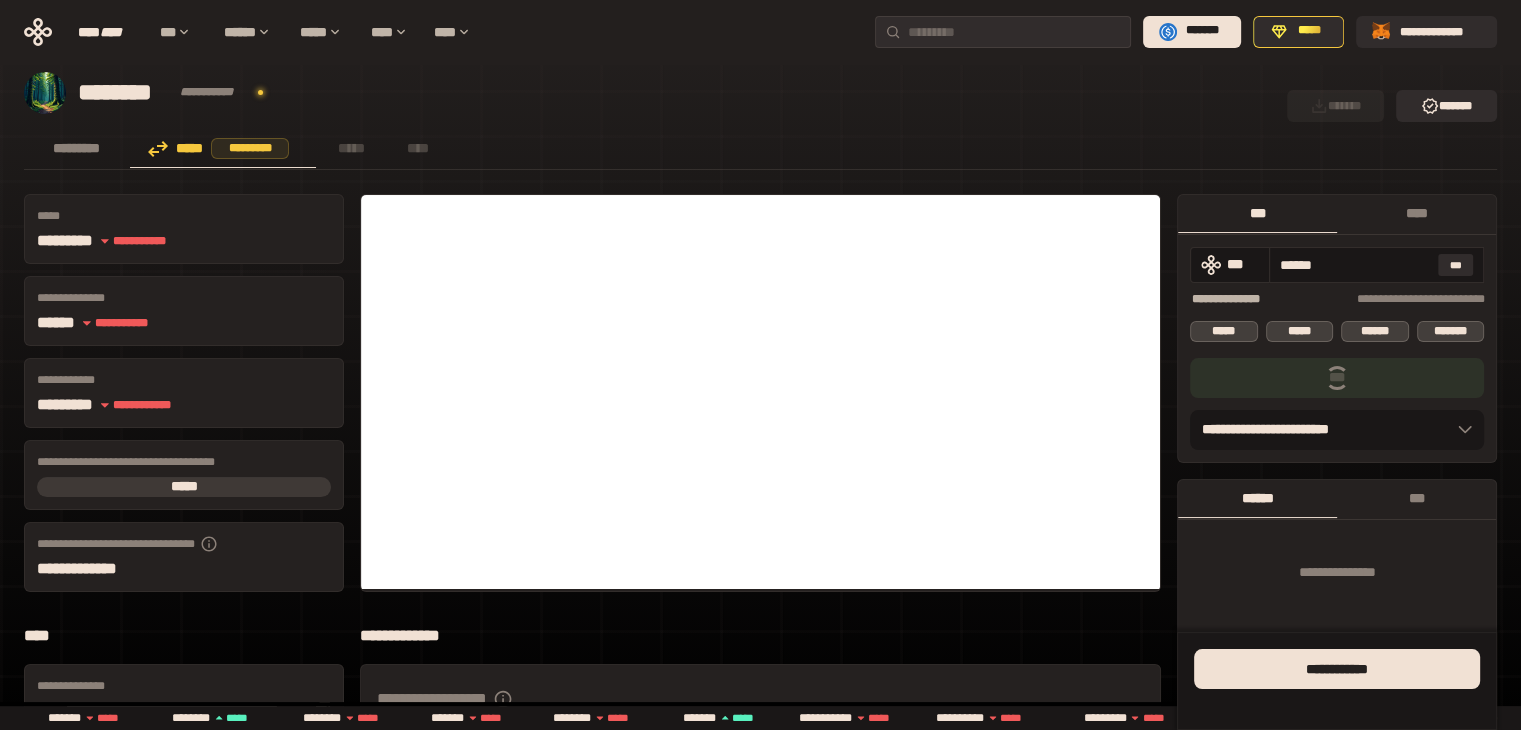 click on "**********" at bounding box center [649, 93] 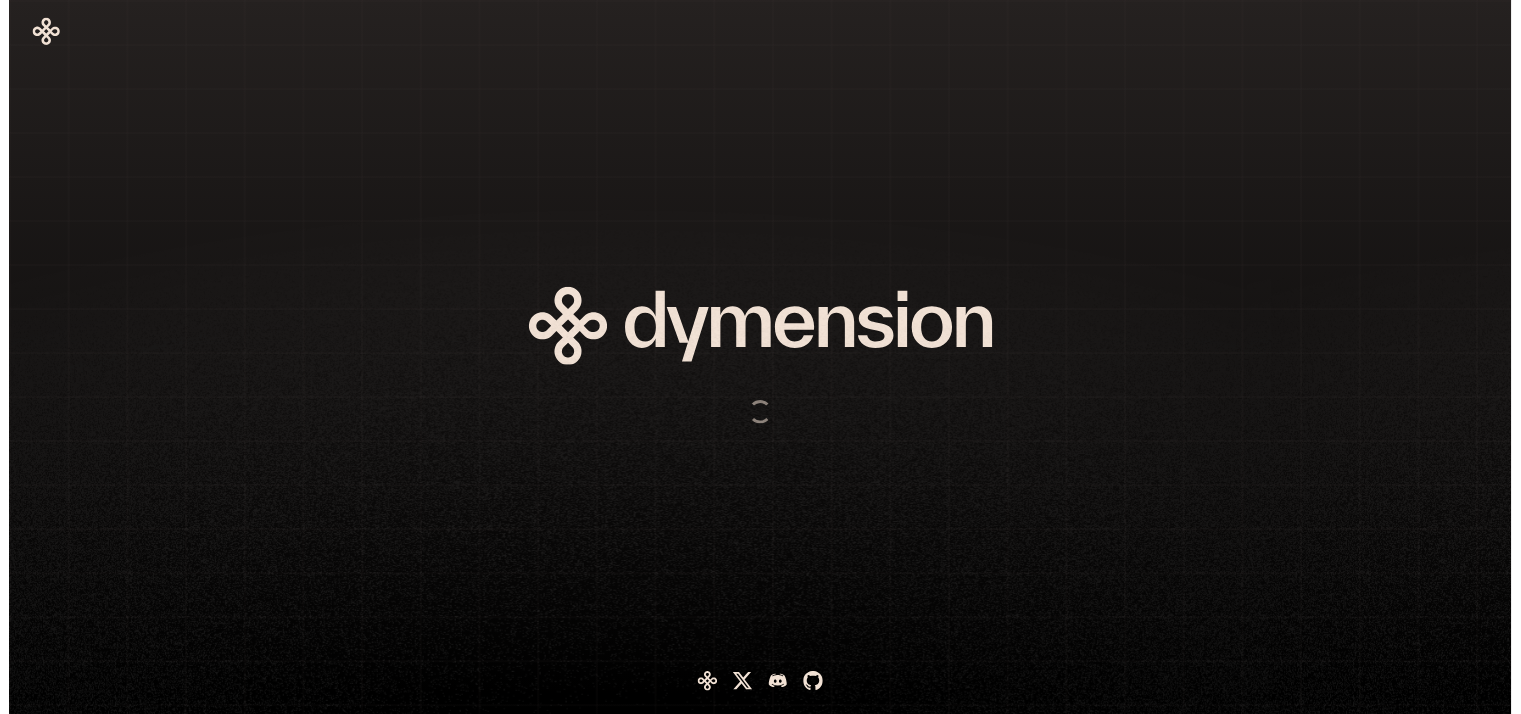 scroll, scrollTop: 0, scrollLeft: 0, axis: both 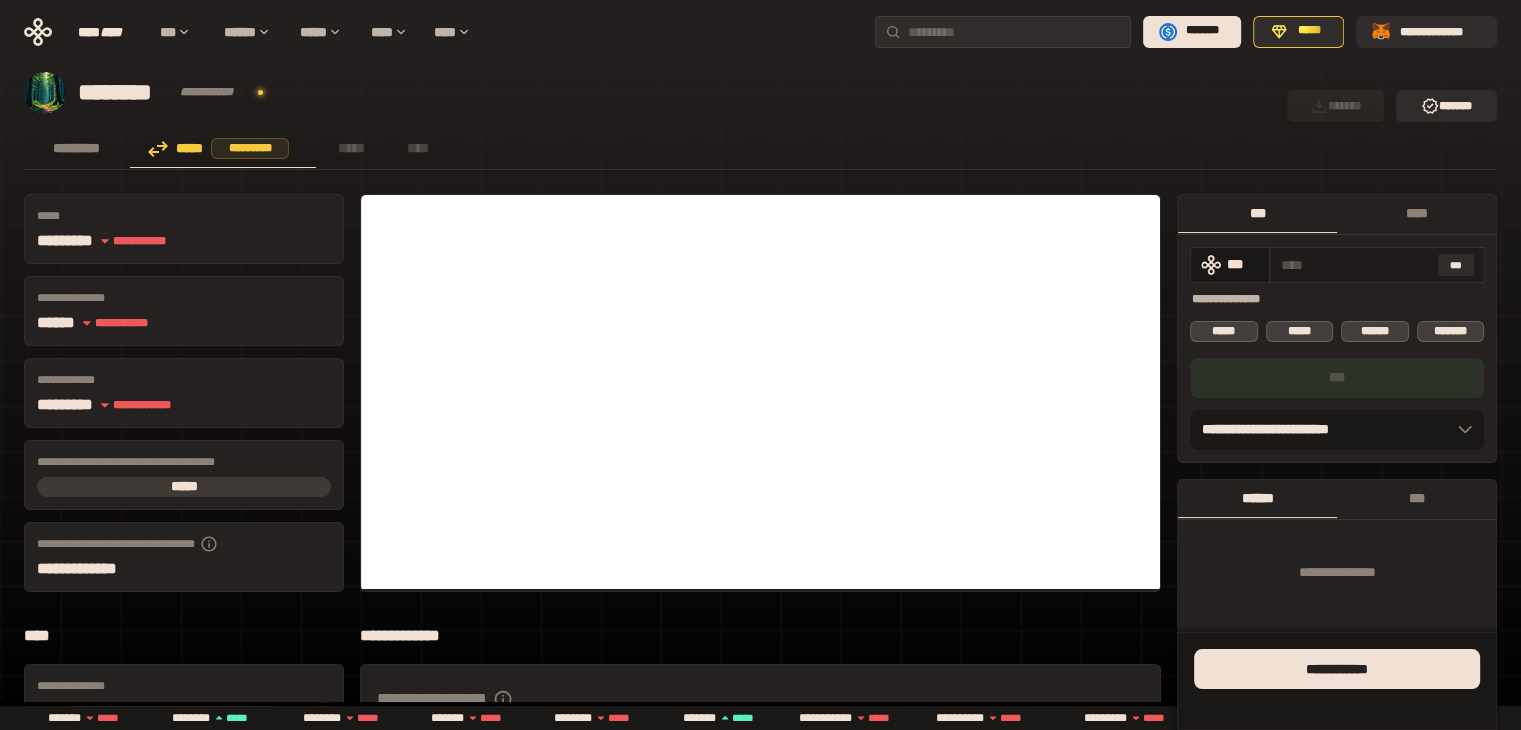 click at bounding box center (1355, 265) 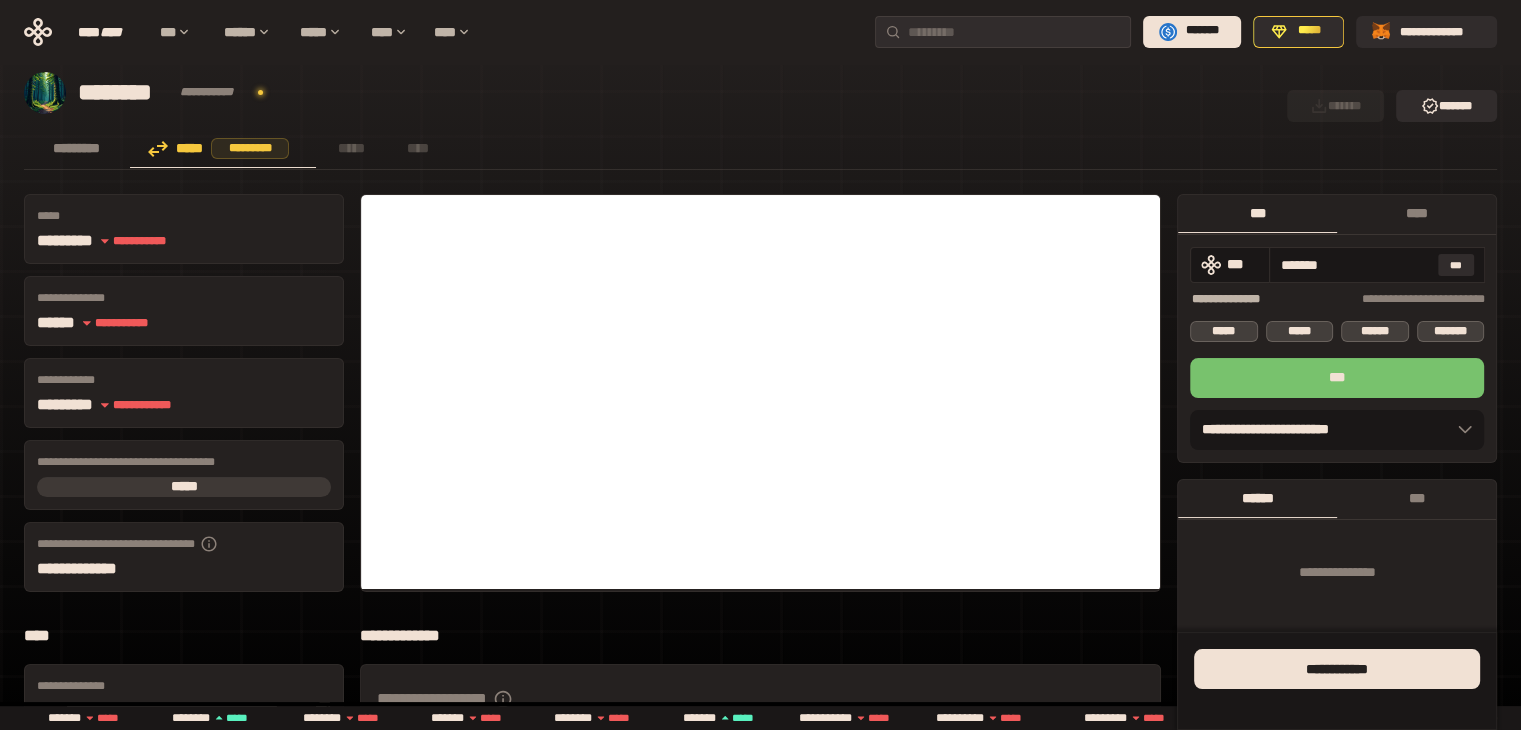 type on "*******" 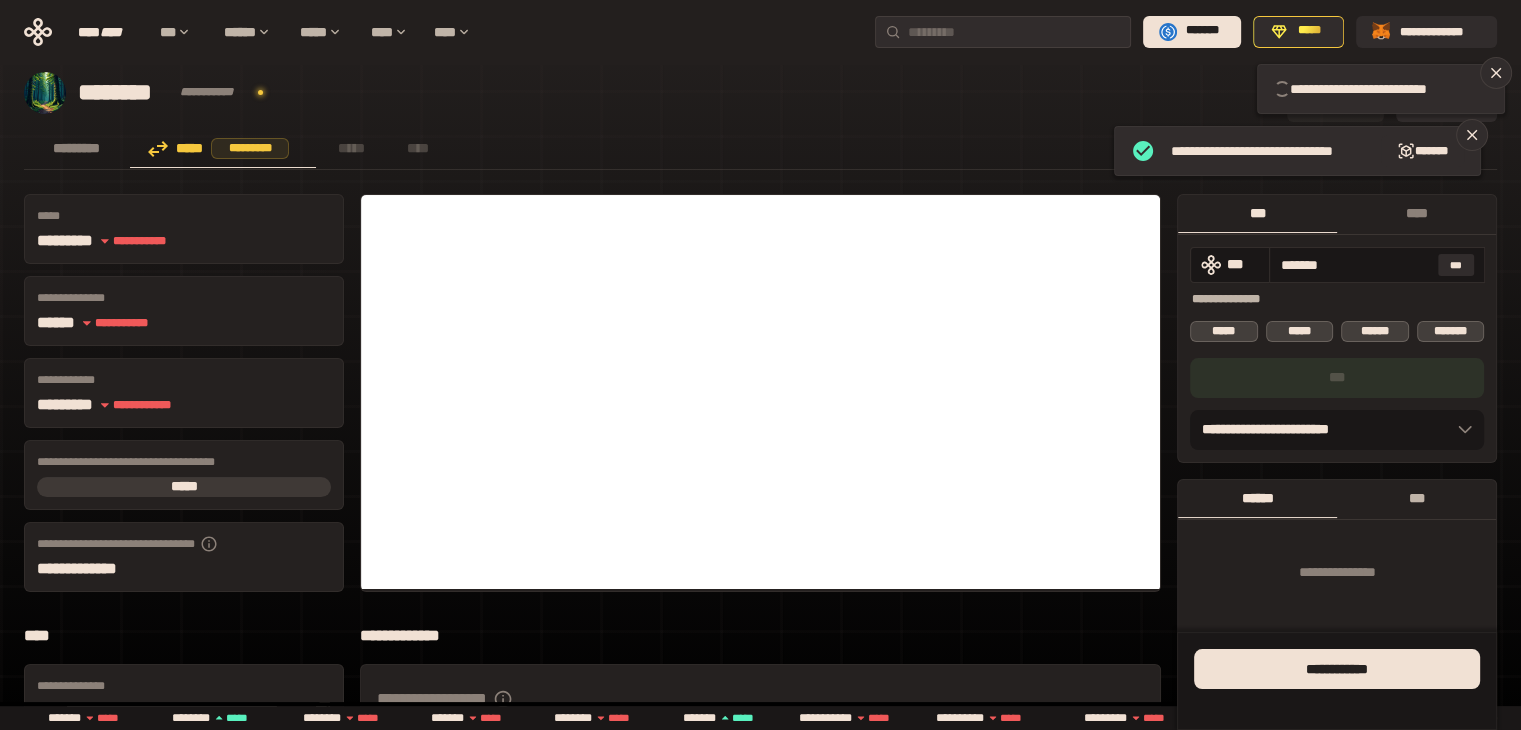 type 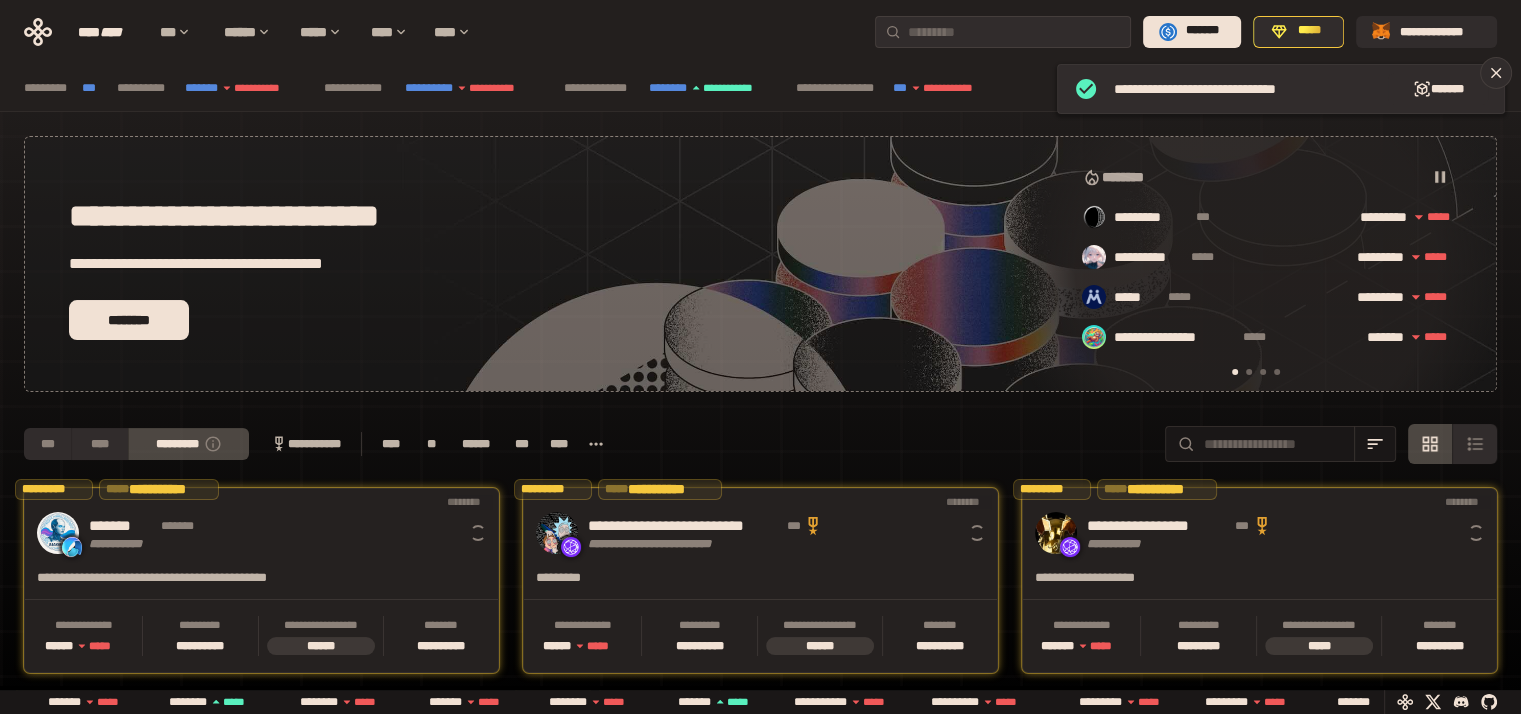 scroll, scrollTop: 40, scrollLeft: 0, axis: vertical 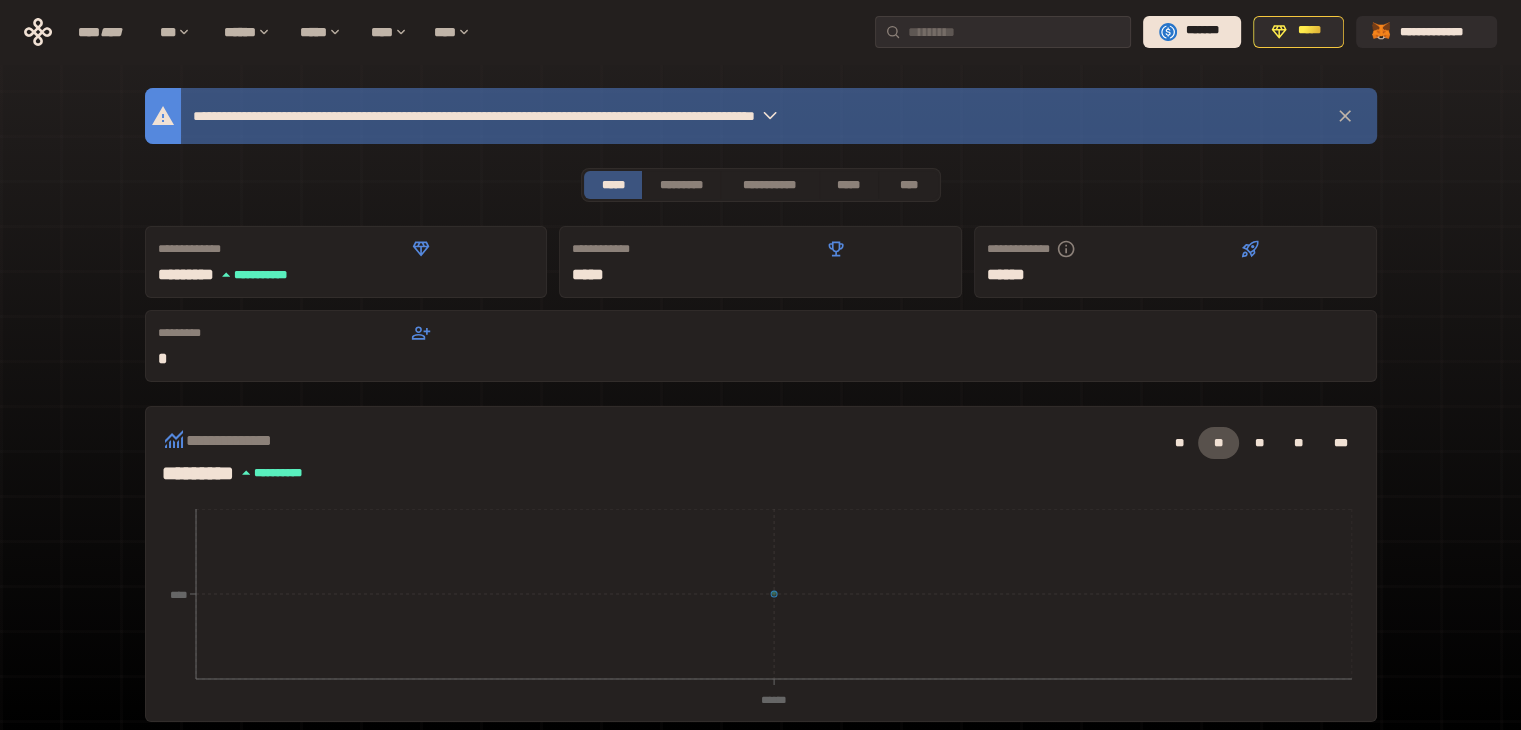 click 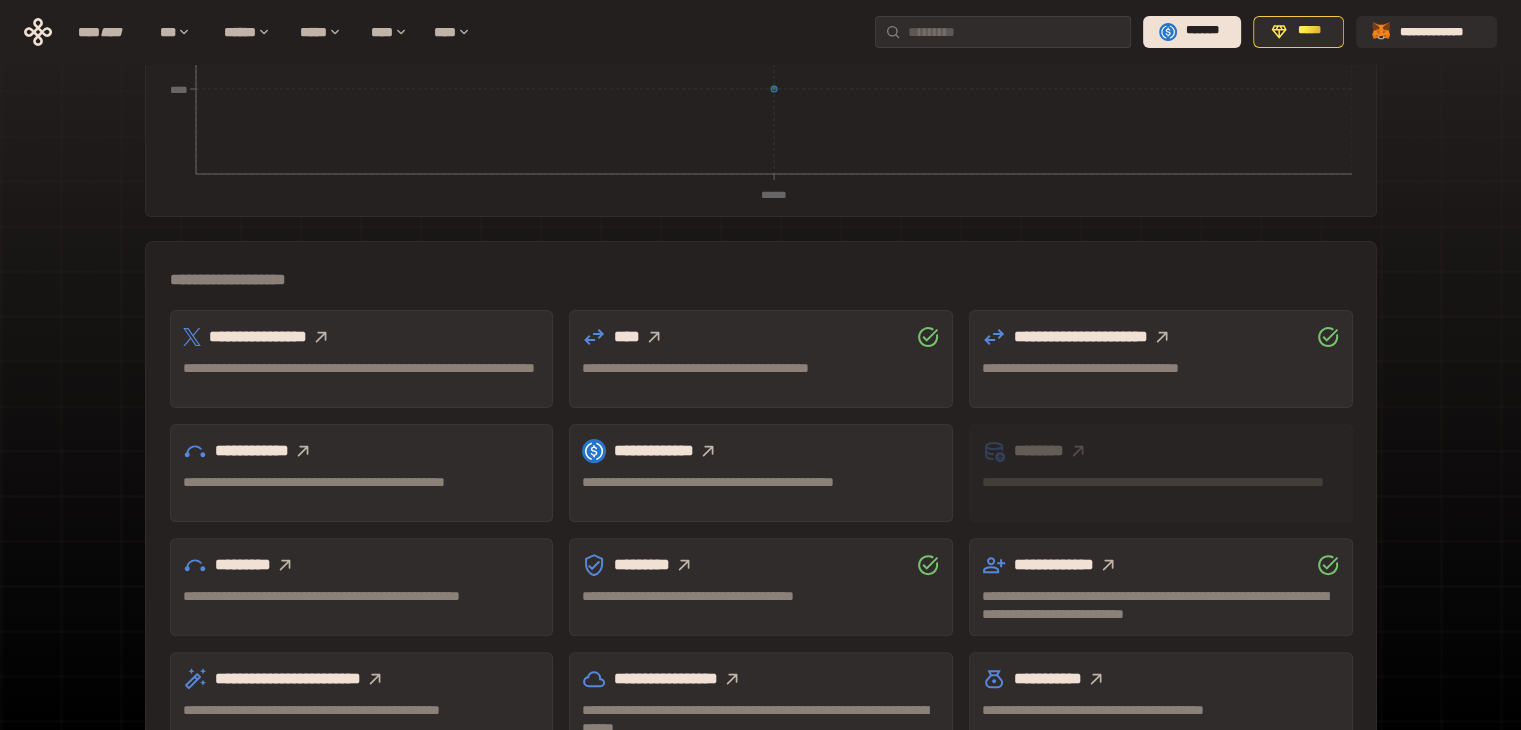 scroll, scrollTop: 555, scrollLeft: 0, axis: vertical 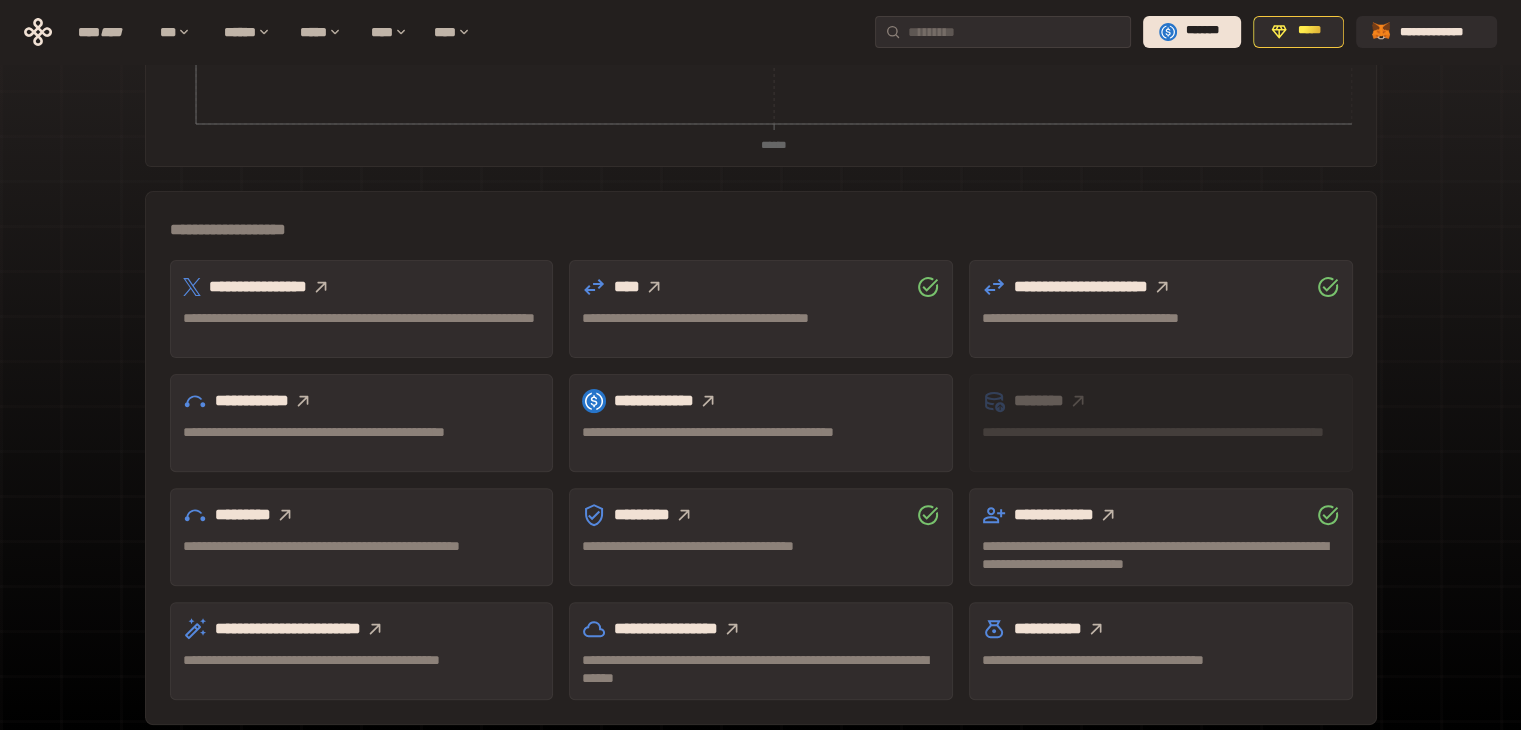 click 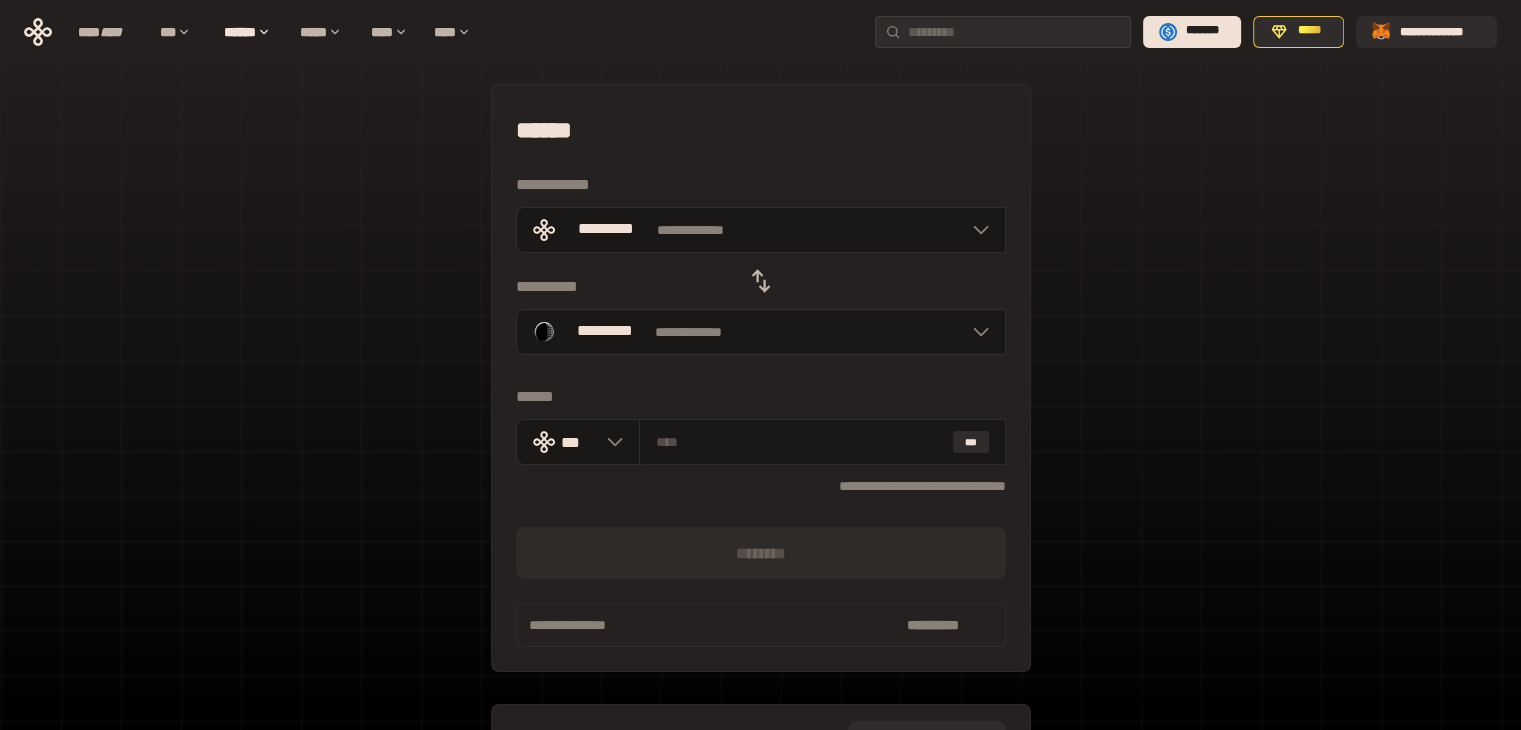 scroll, scrollTop: 0, scrollLeft: 0, axis: both 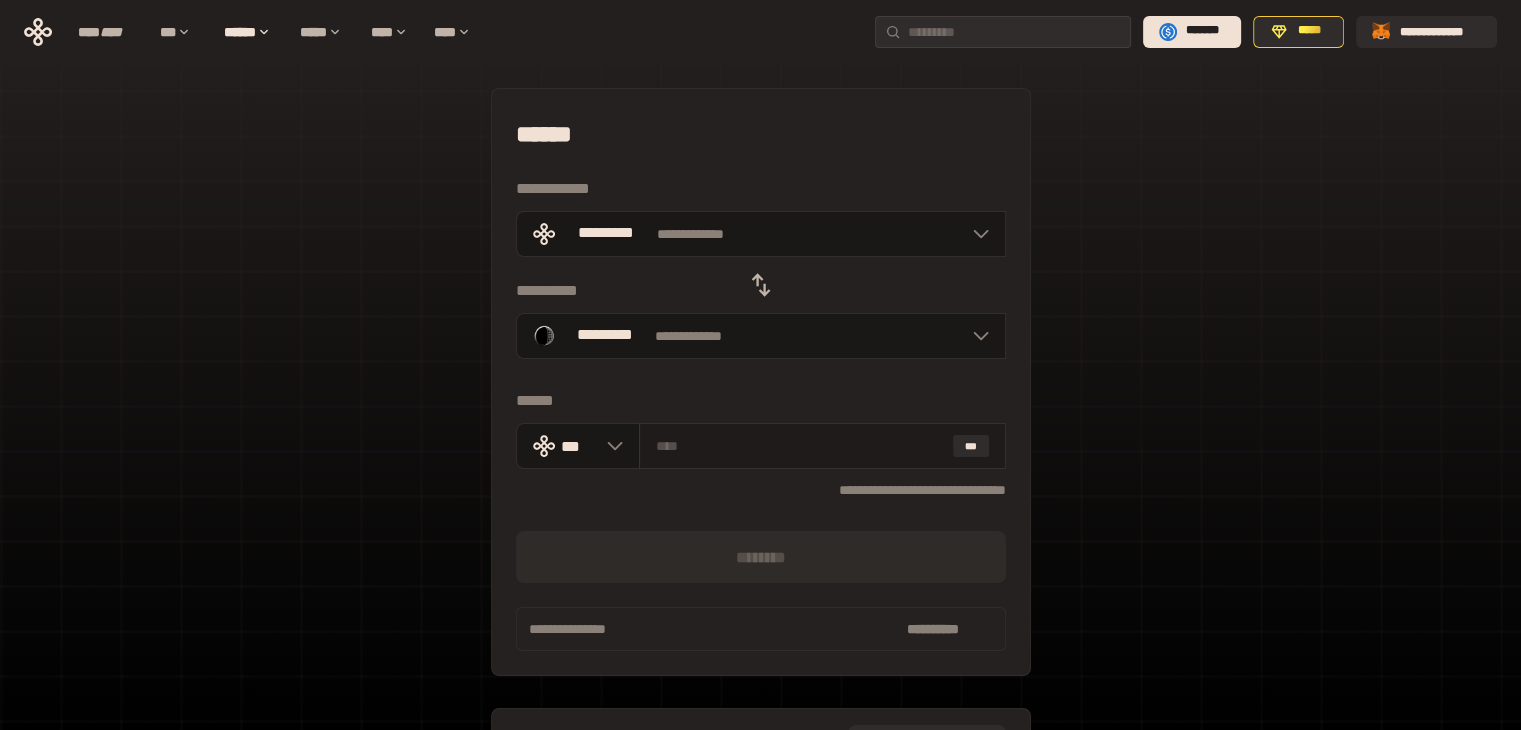 click at bounding box center [800, 446] 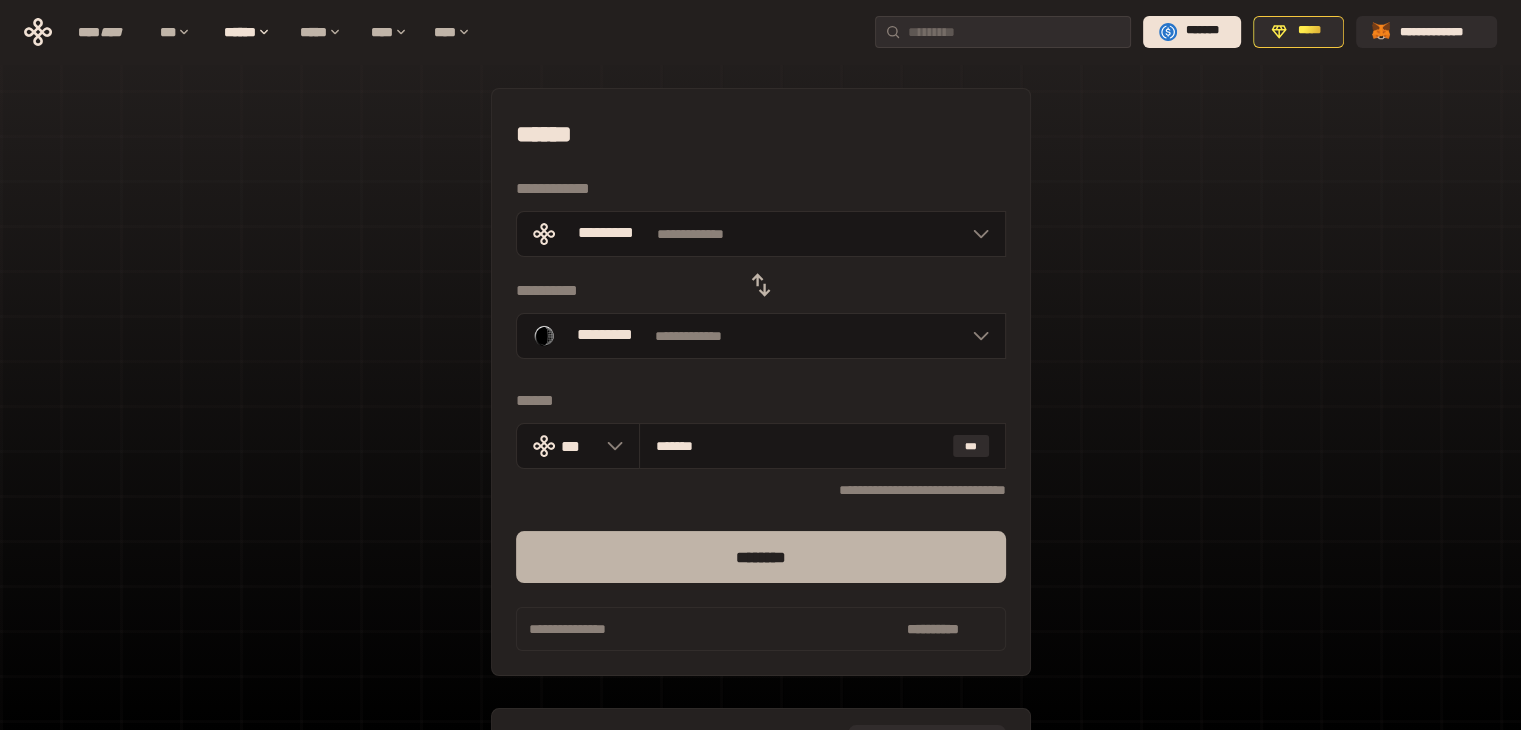 type on "*******" 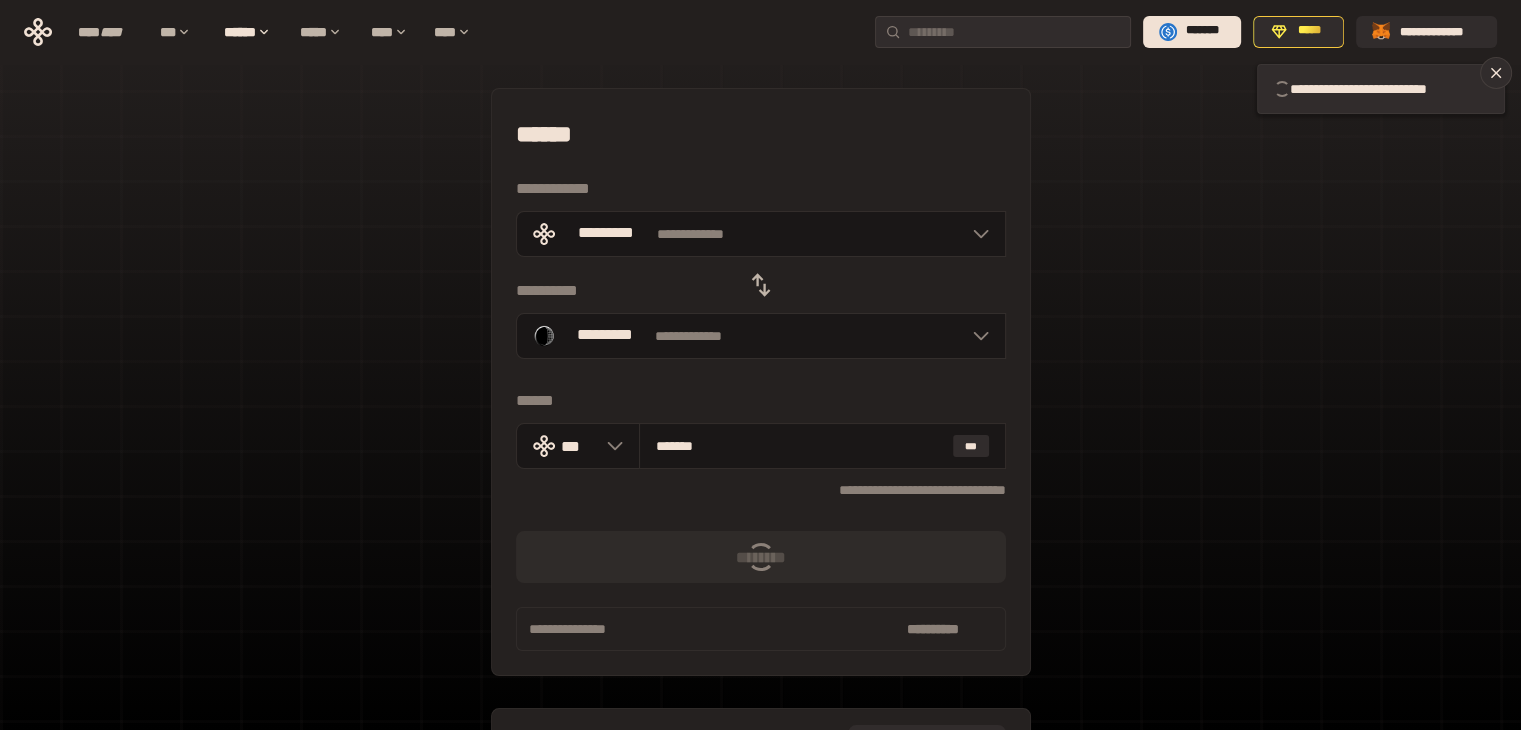 type 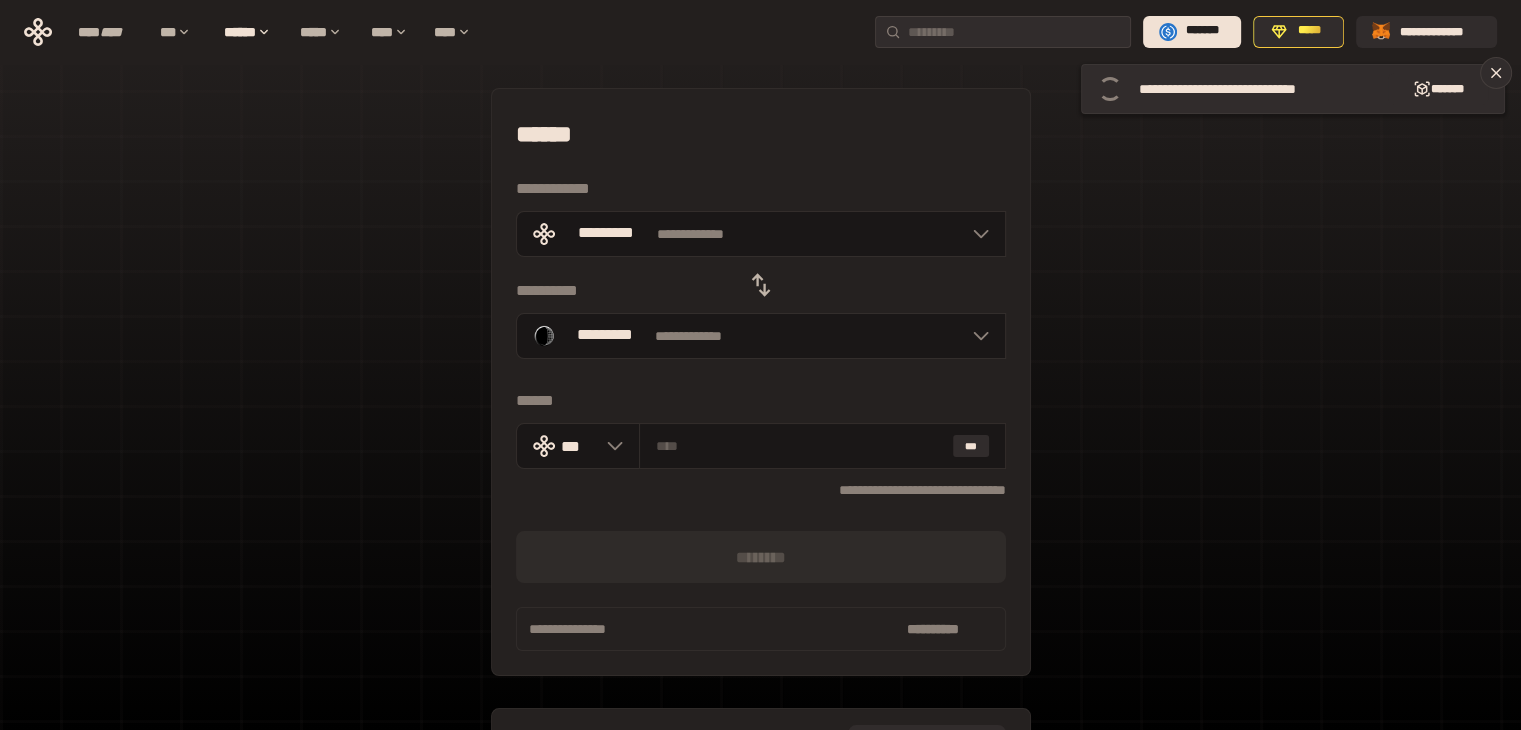 scroll, scrollTop: 37, scrollLeft: 0, axis: vertical 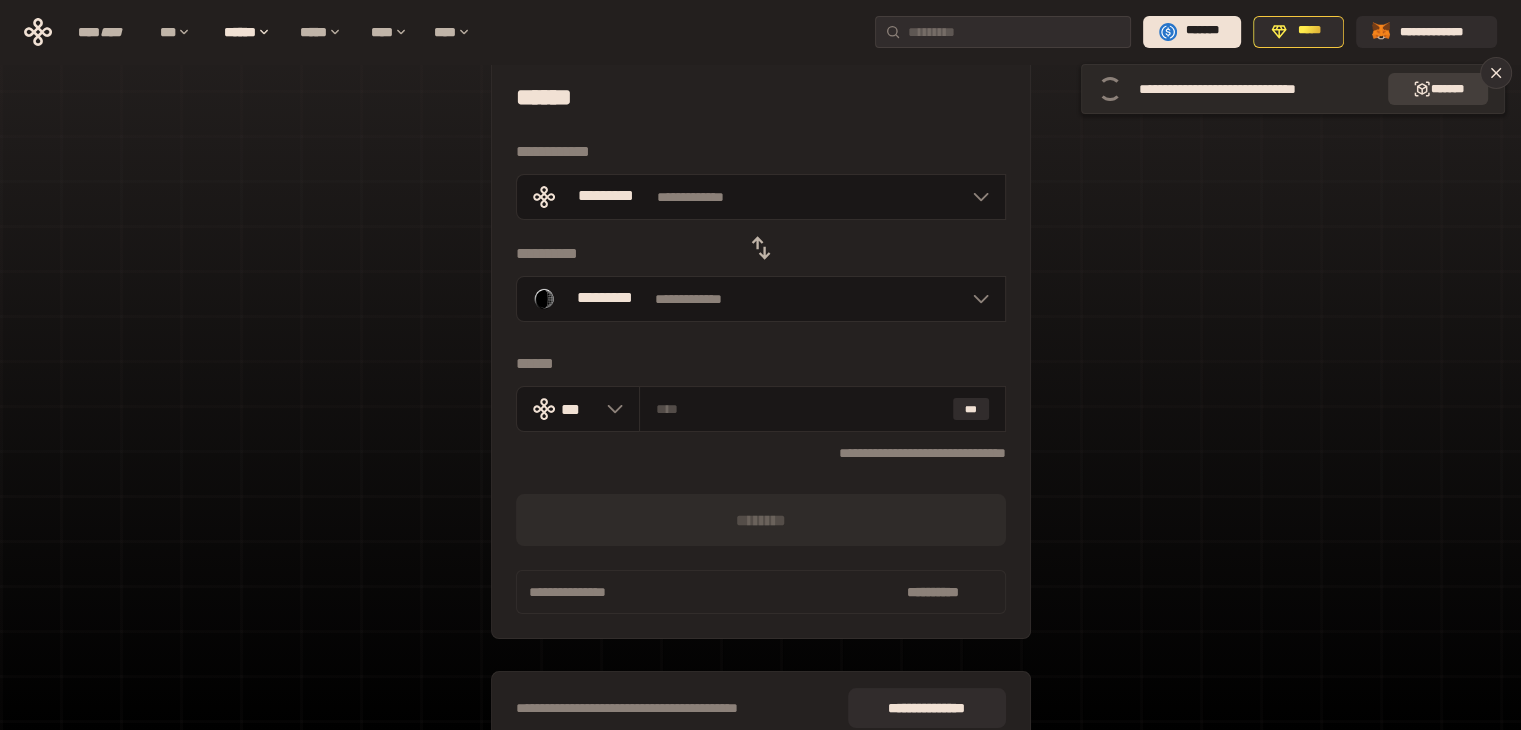 click on "*******" at bounding box center [1438, 89] 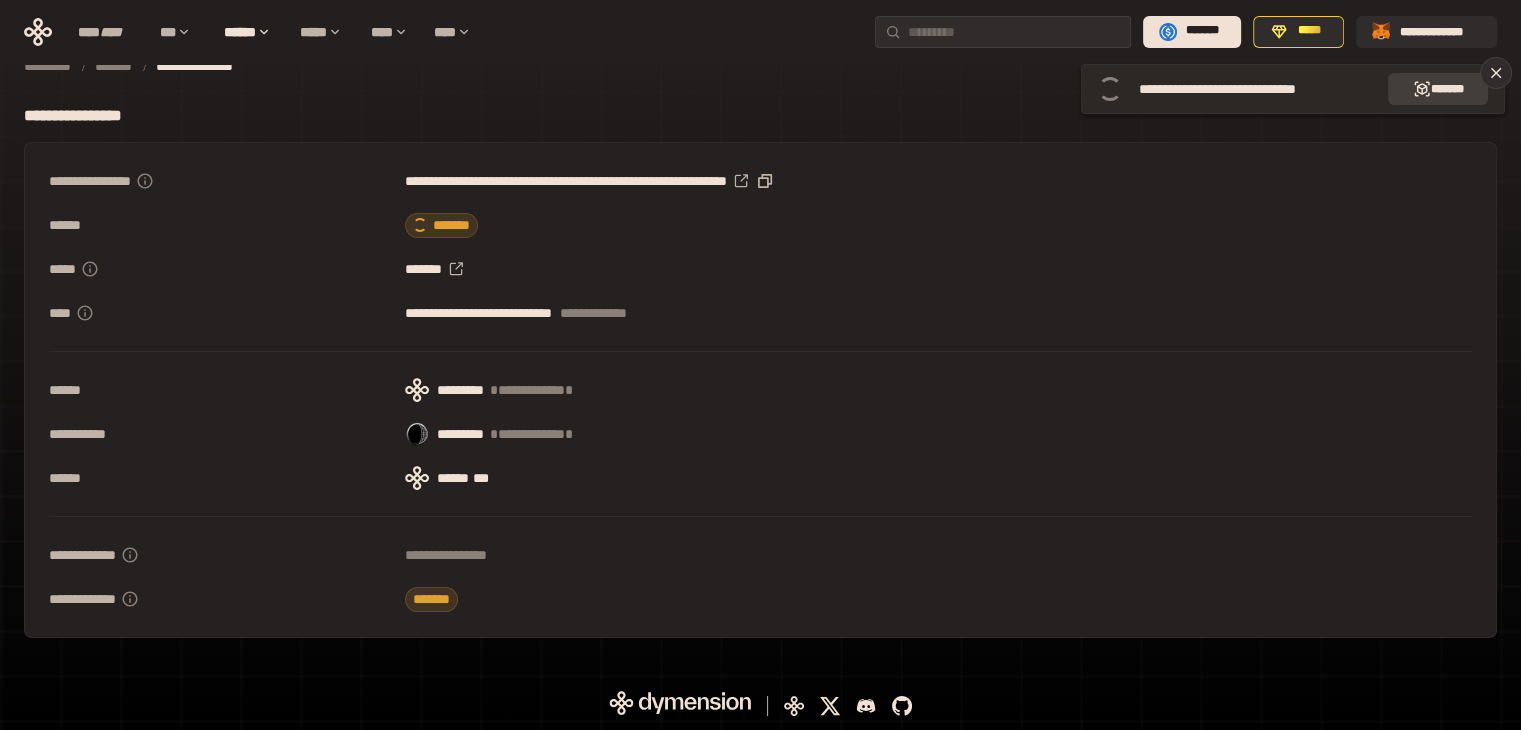 scroll, scrollTop: 0, scrollLeft: 0, axis: both 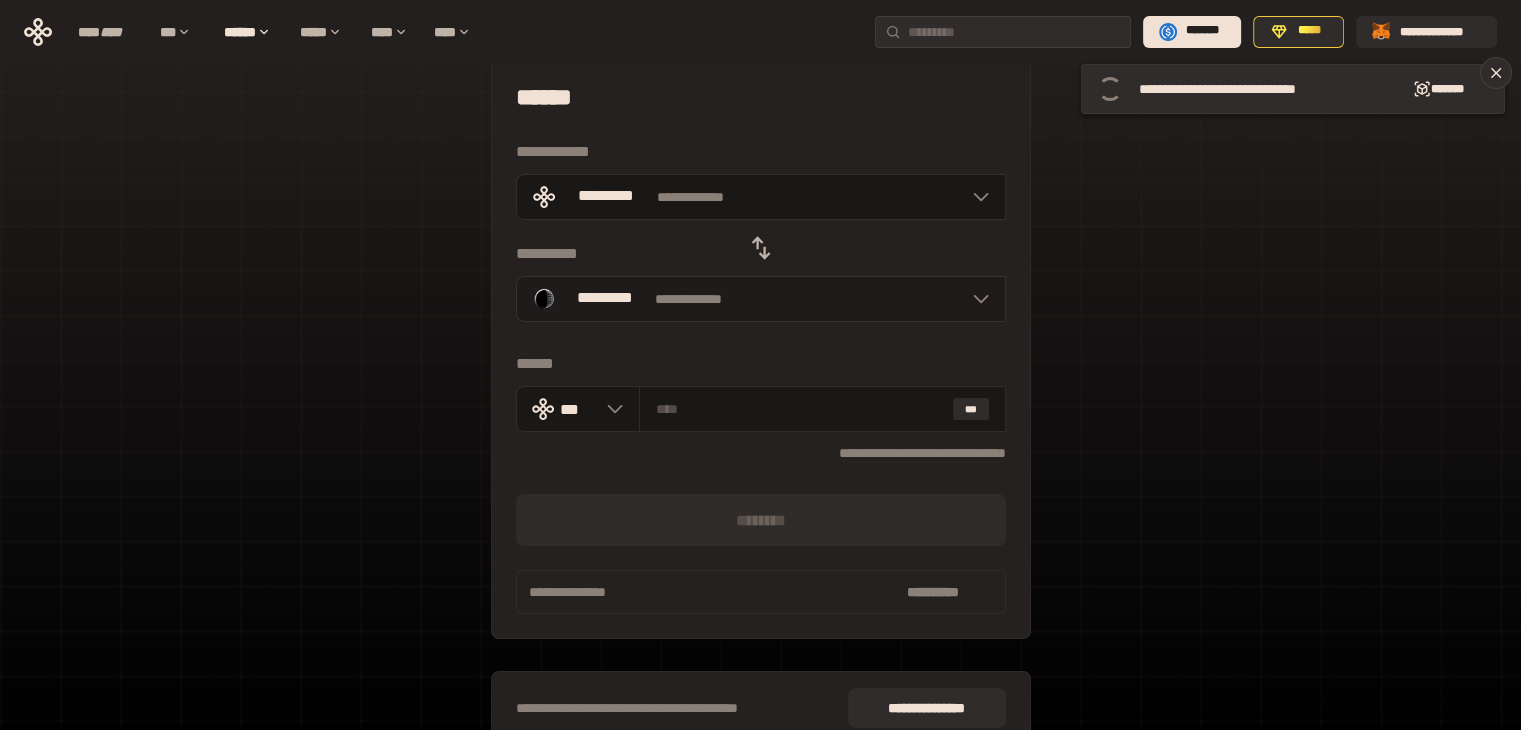 click 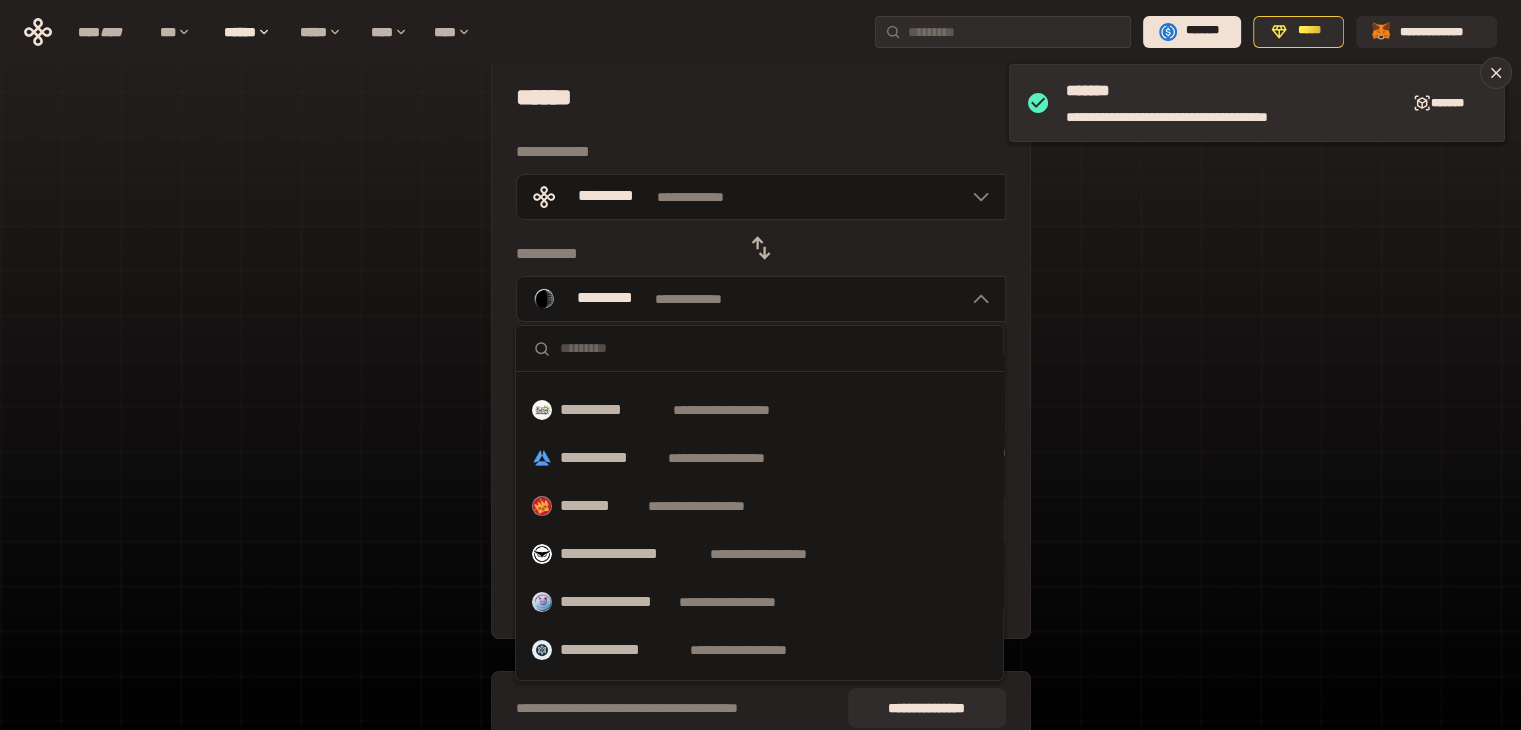 scroll, scrollTop: 250, scrollLeft: 0, axis: vertical 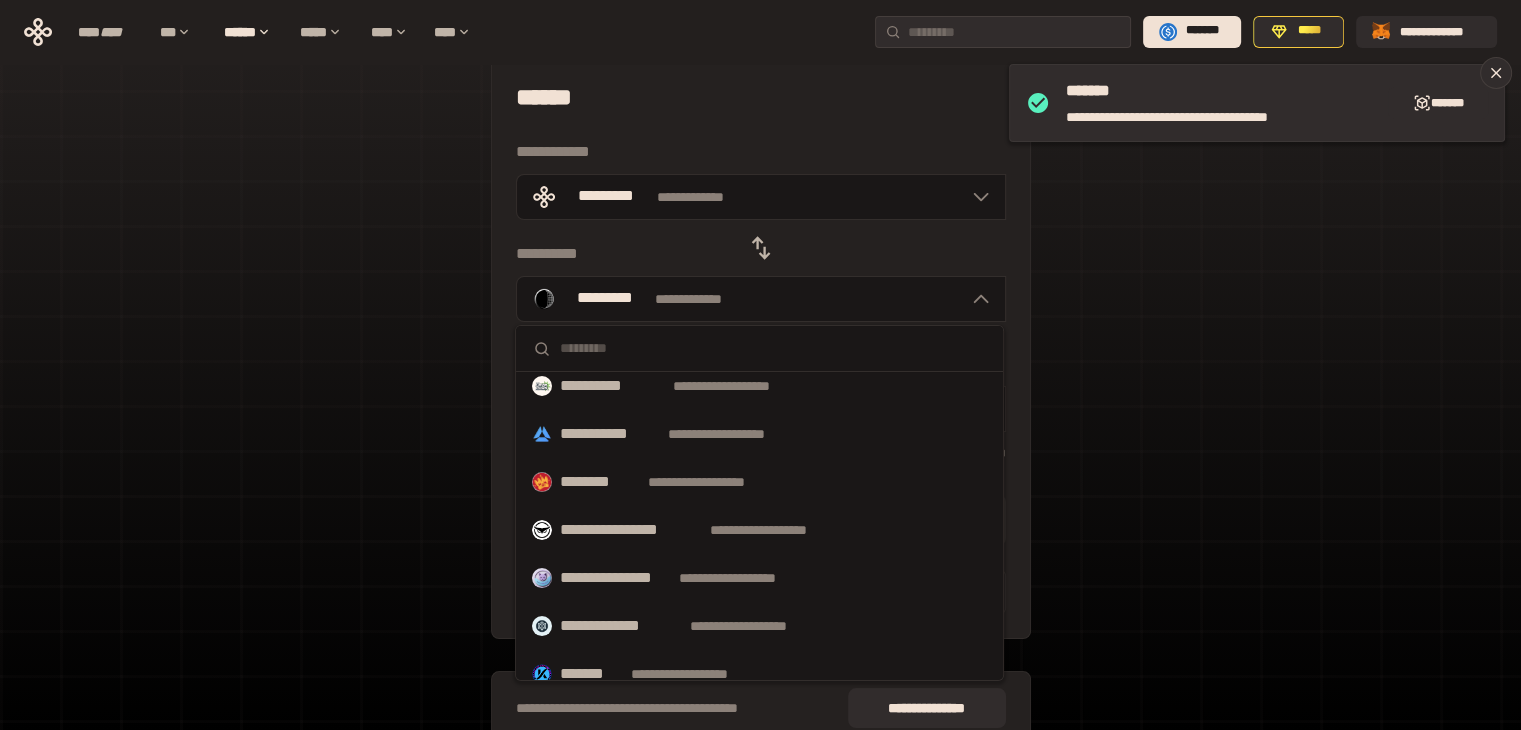 click on "**********" at bounding box center (760, 408) 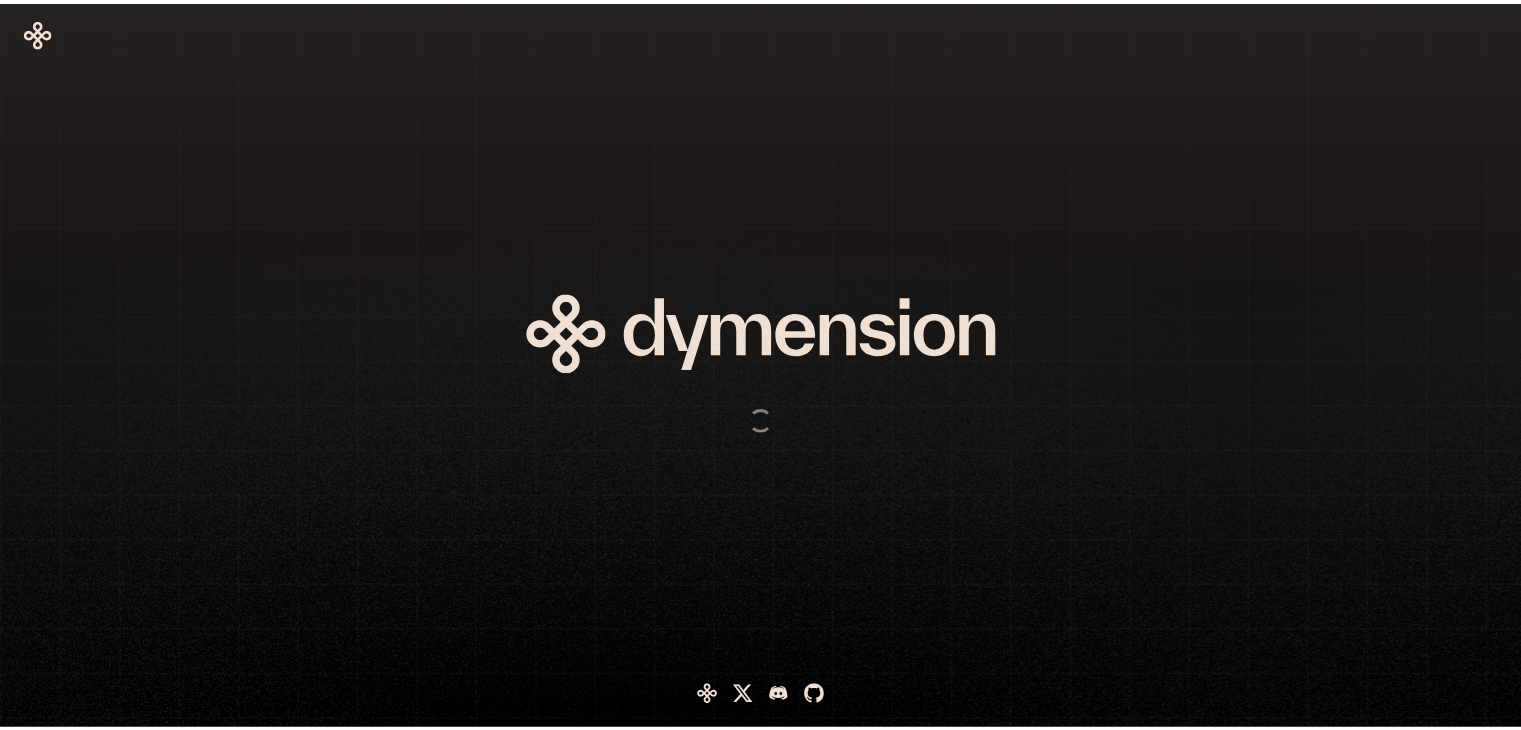 scroll, scrollTop: 0, scrollLeft: 0, axis: both 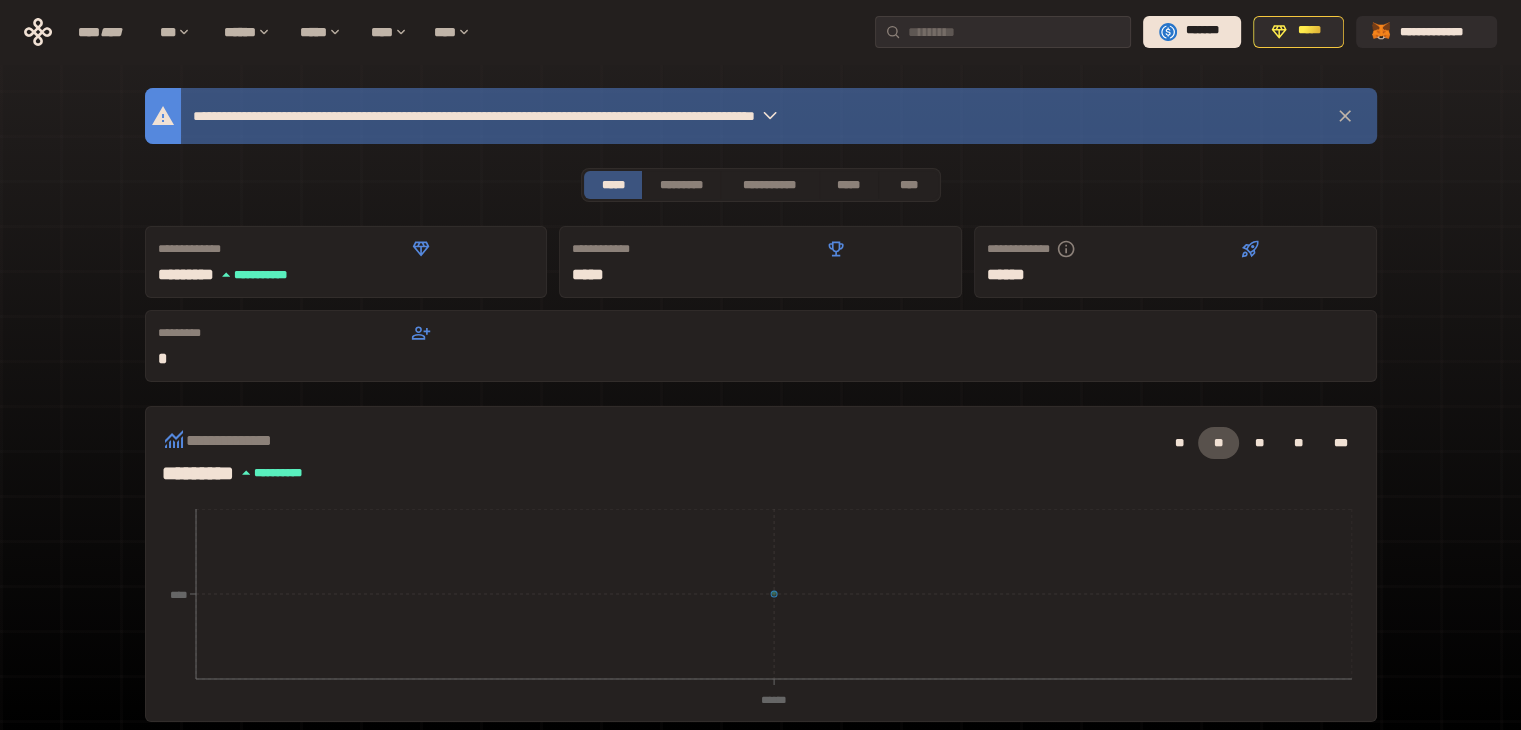 click 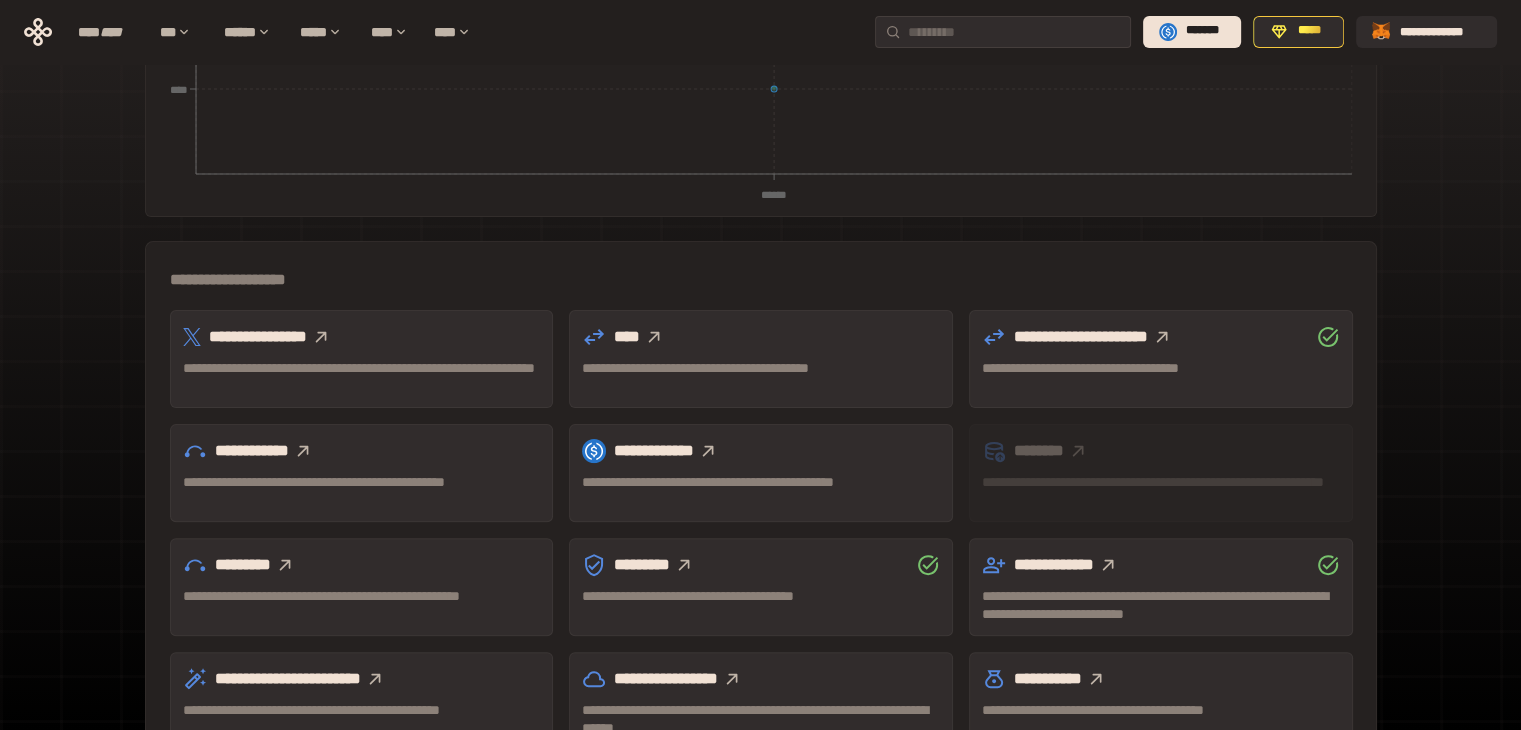scroll, scrollTop: 555, scrollLeft: 0, axis: vertical 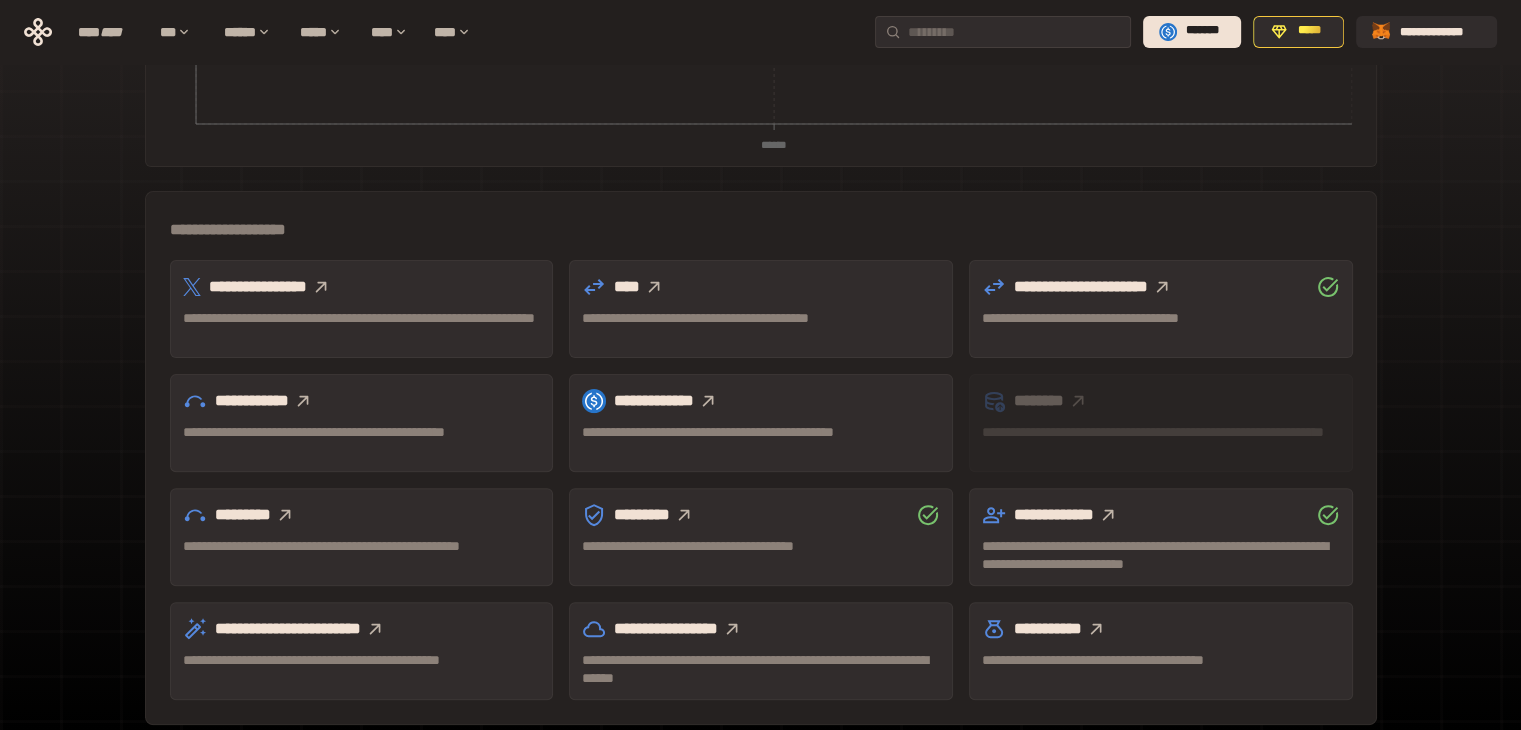 click 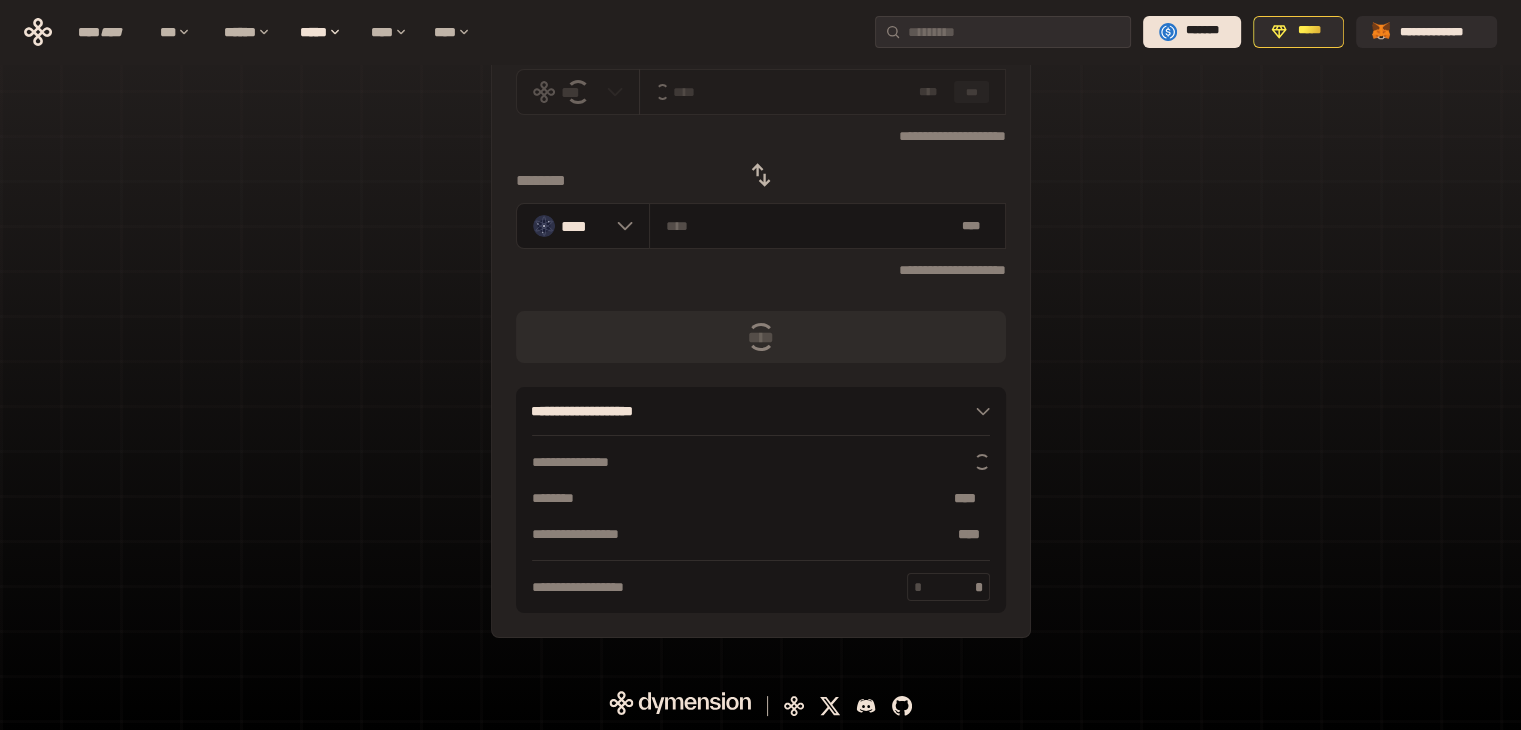 scroll, scrollTop: 0, scrollLeft: 0, axis: both 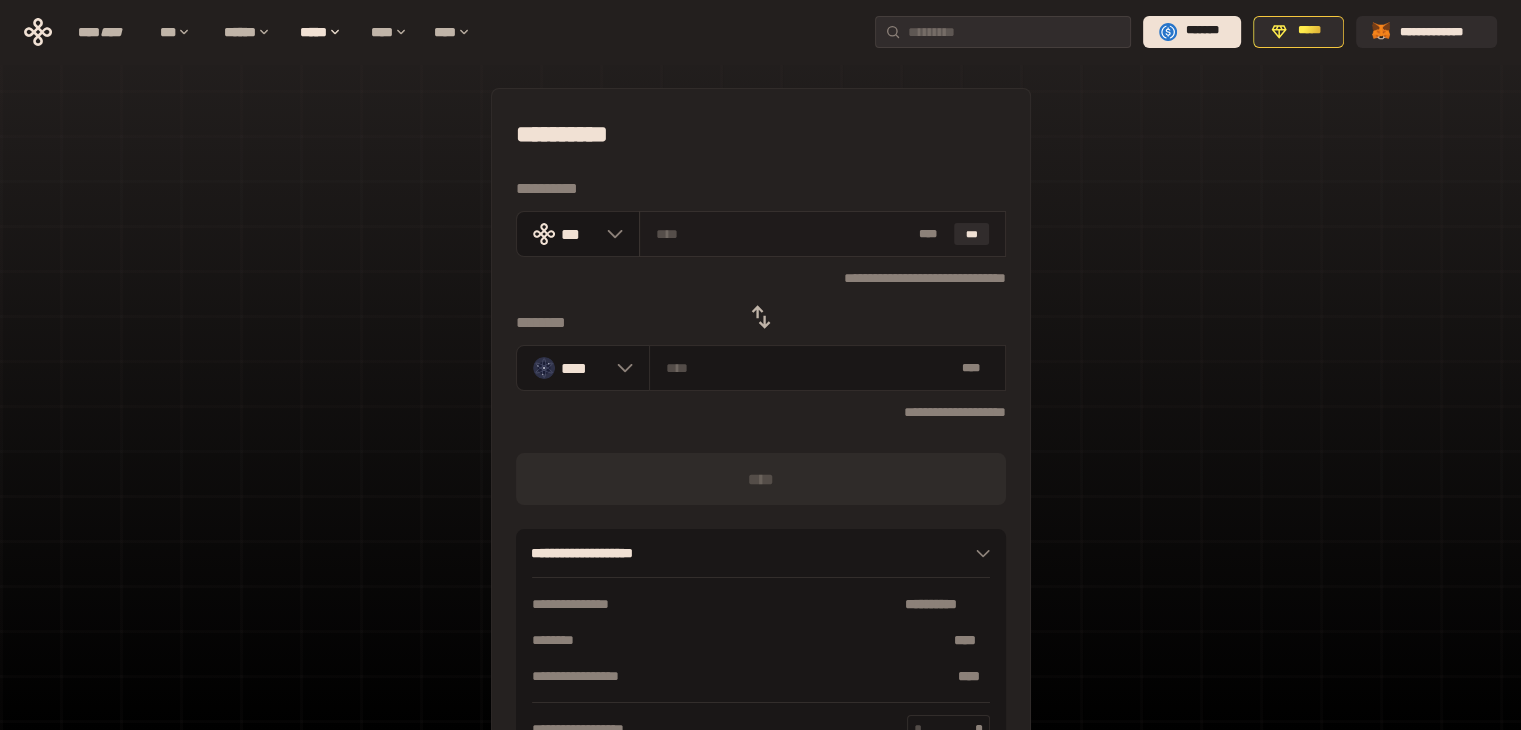click at bounding box center [783, 234] 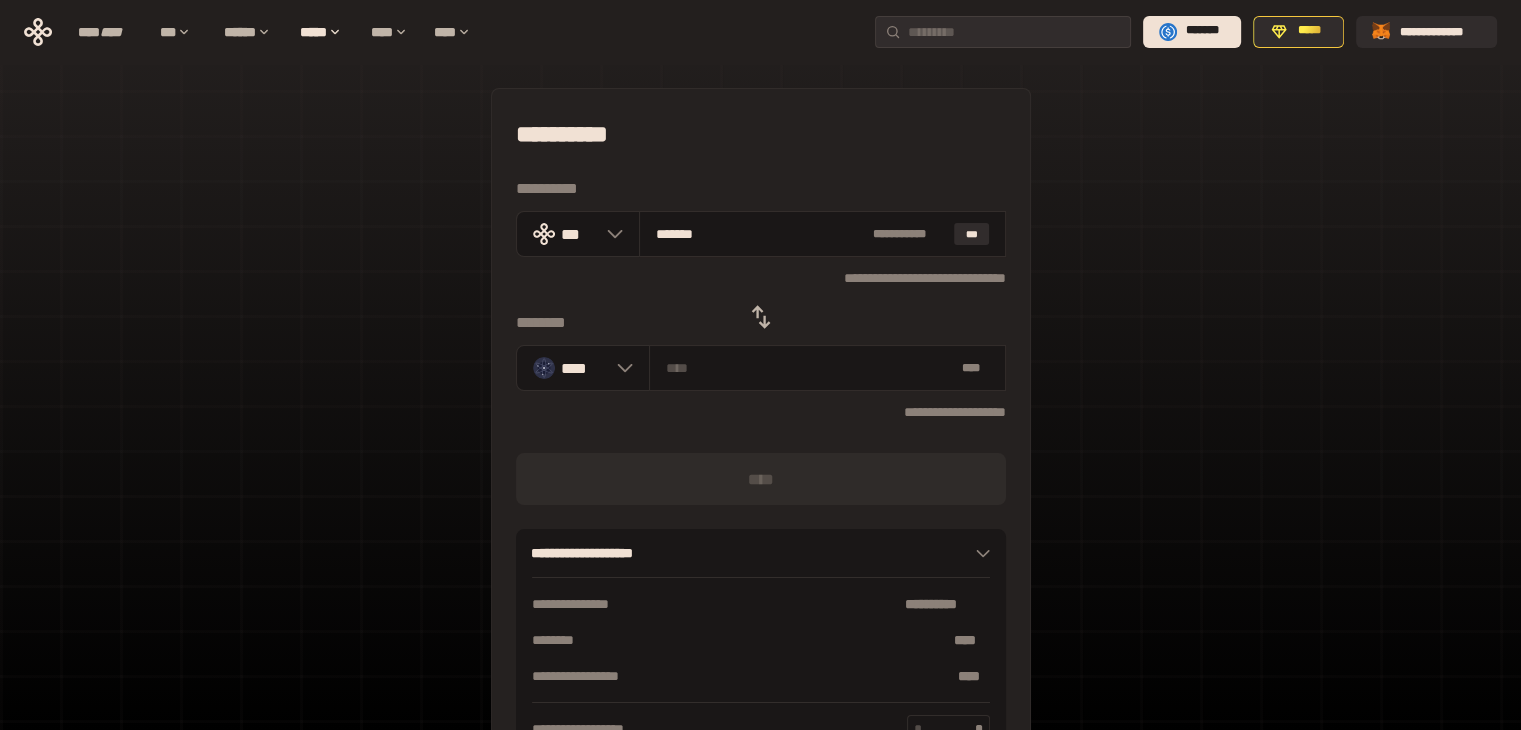 click on "[FIRST] [LAST] [PHONE] [STREET] [CITY] [STATE] [ZIP] [COUNTRY] [EMAIL]" at bounding box center (760, 444) 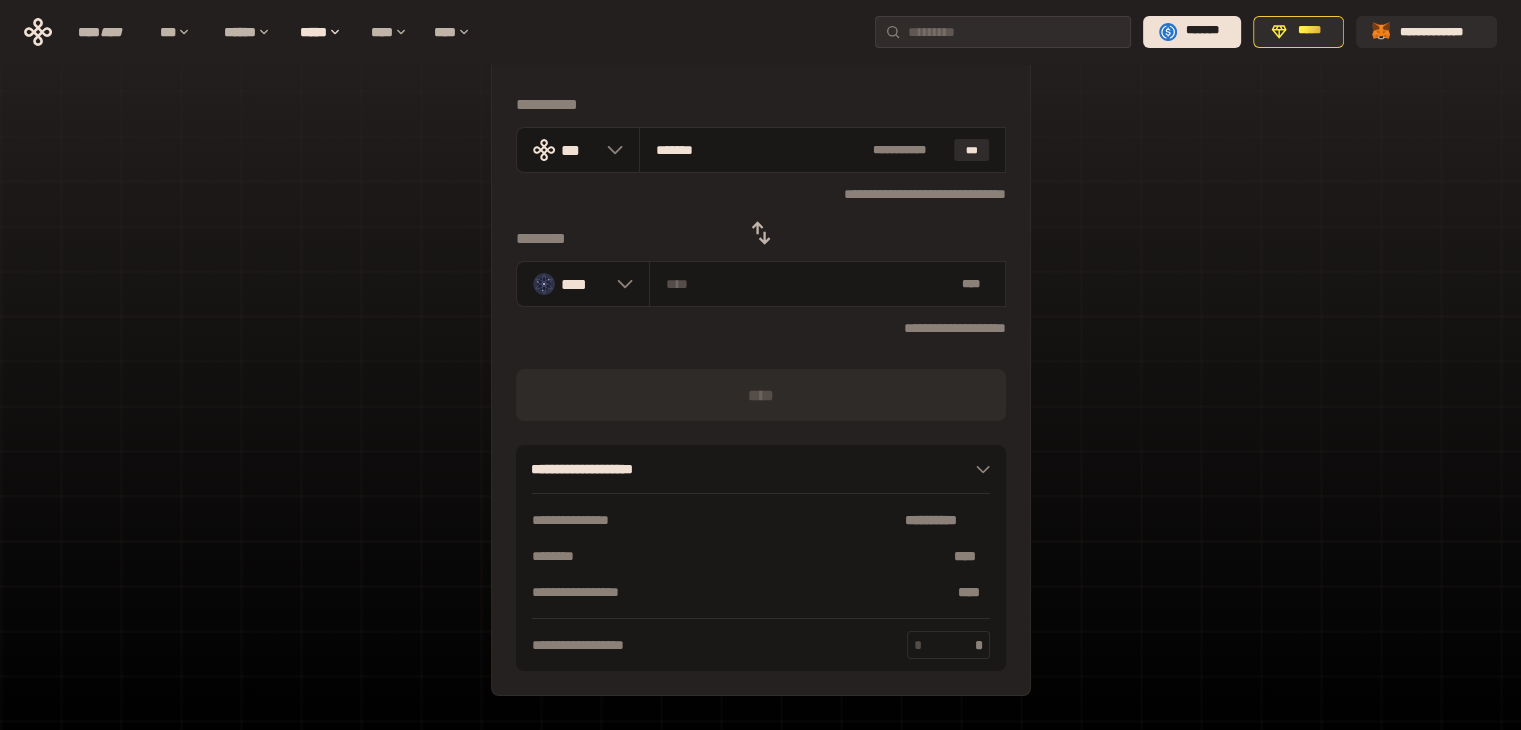 scroll, scrollTop: 50, scrollLeft: 0, axis: vertical 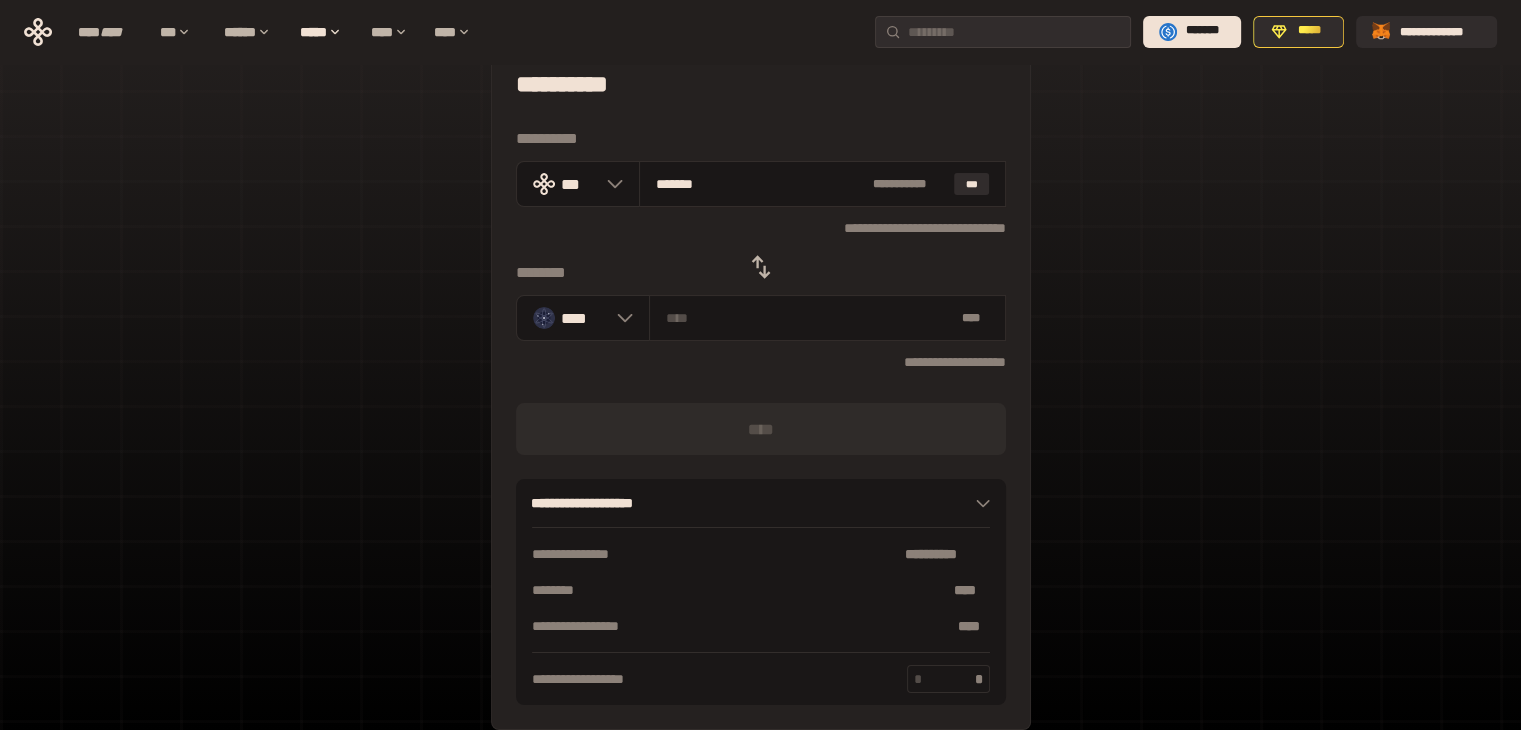 click on "[FIRST] [LAST] [PHONE] [STREET] [CITY] [STATE] [ZIP] [COUNTRY] [EMAIL]" at bounding box center [760, 394] 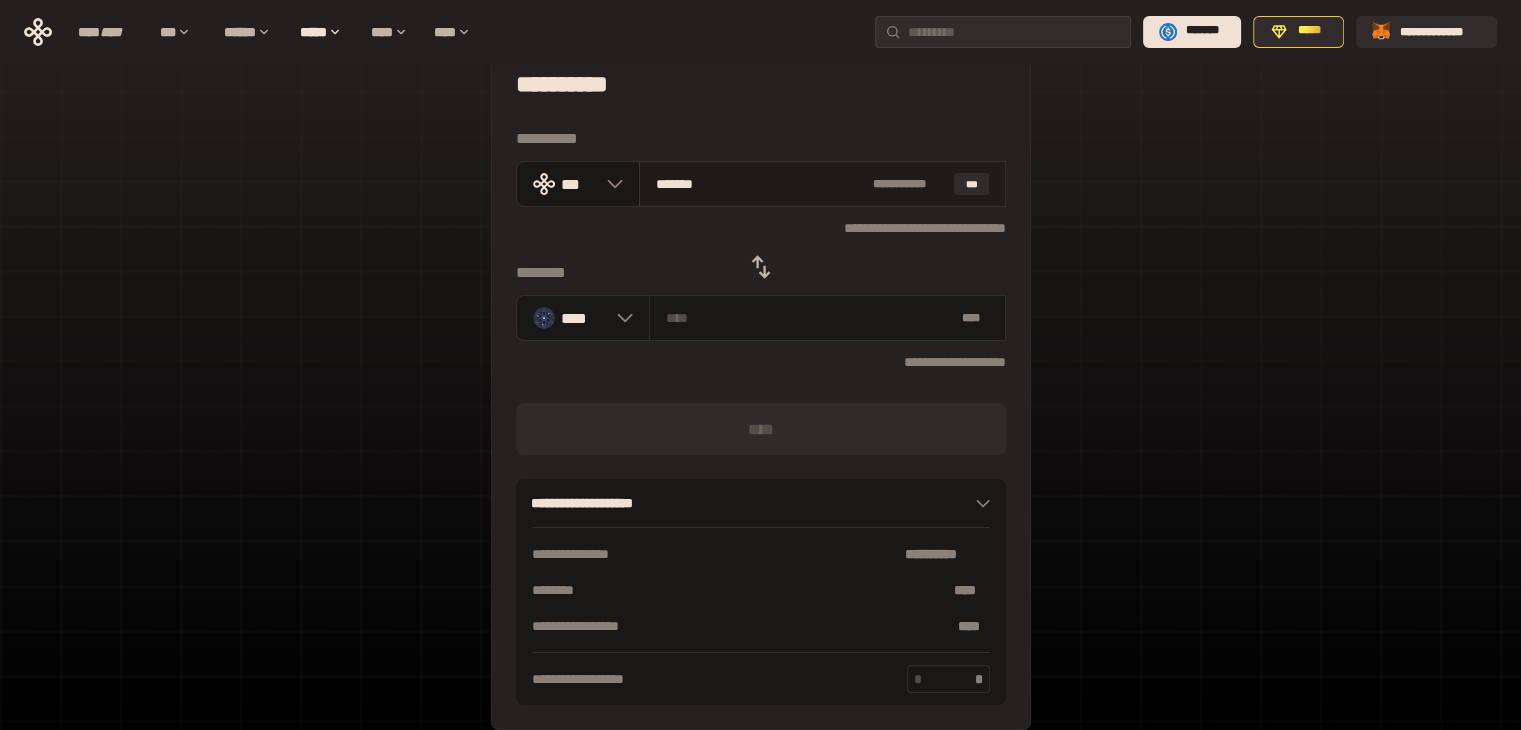 click on "*******" at bounding box center (760, 184) 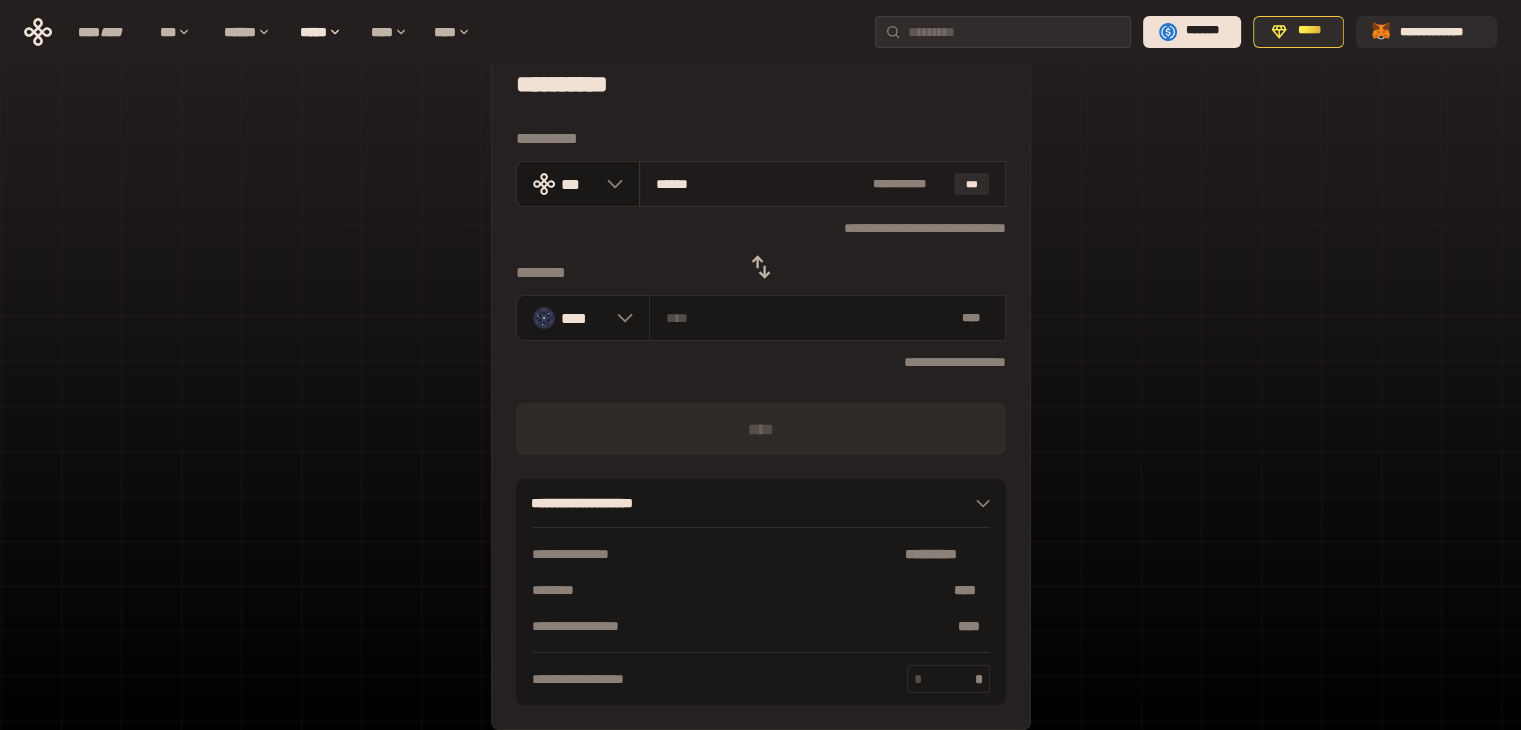 type on "********" 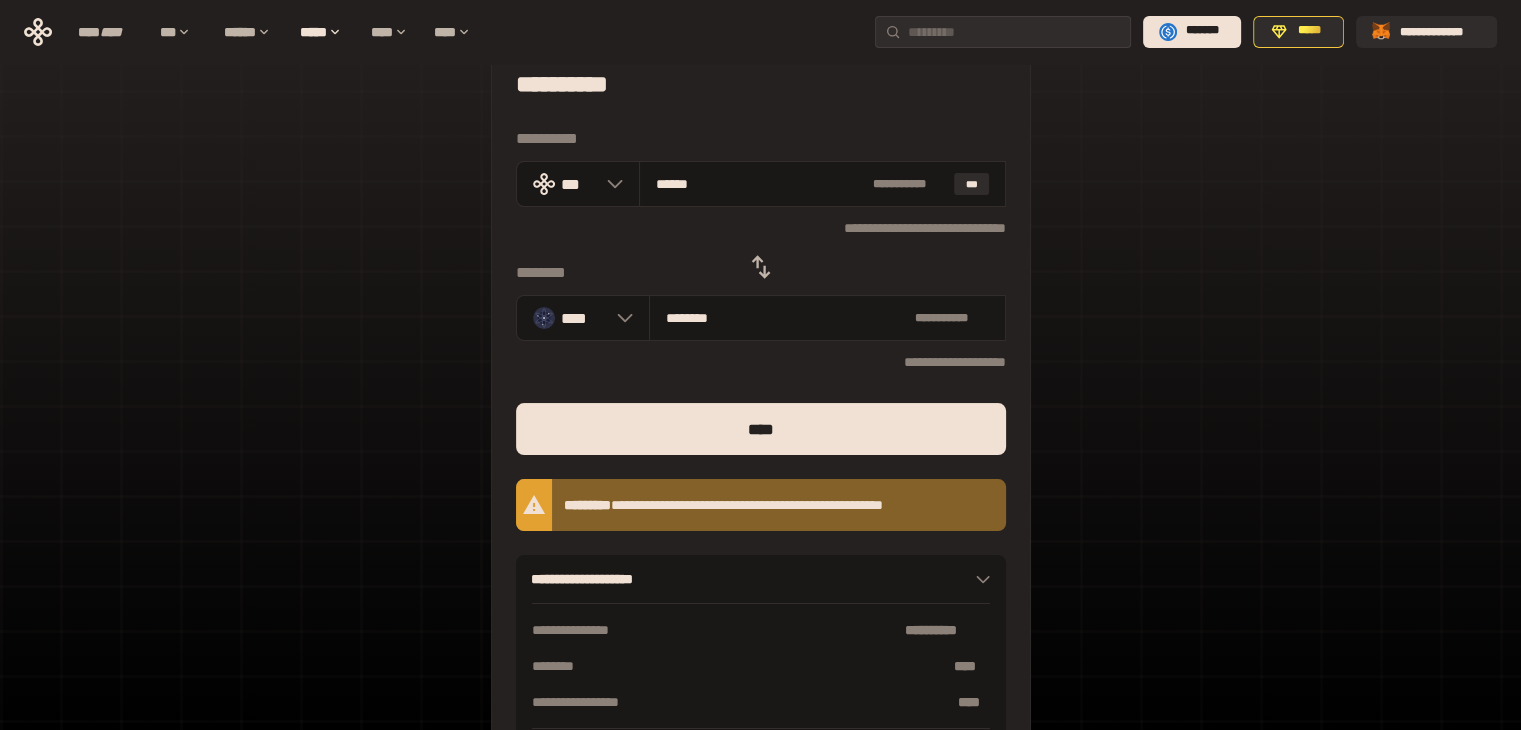 type on "******" 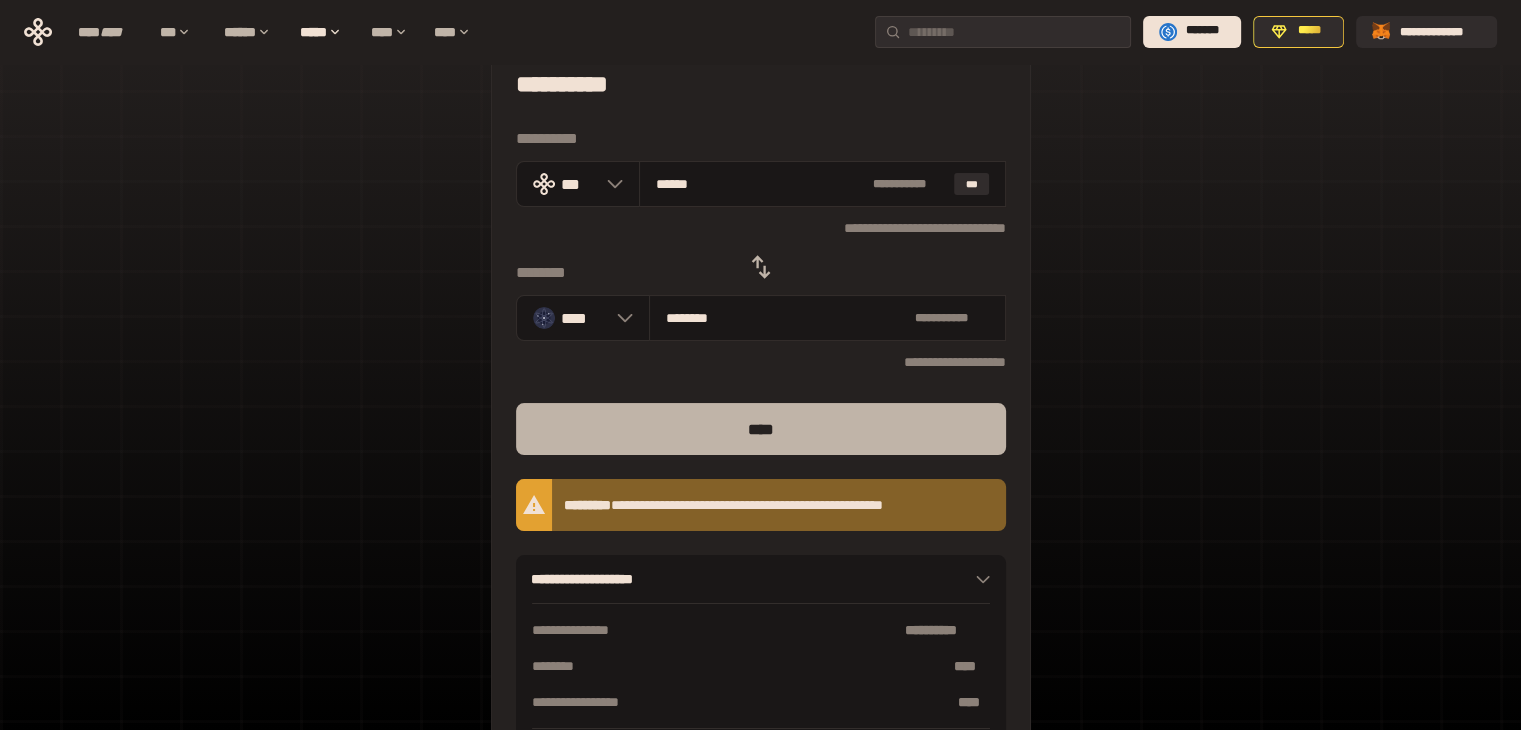 click on "****" at bounding box center (761, 429) 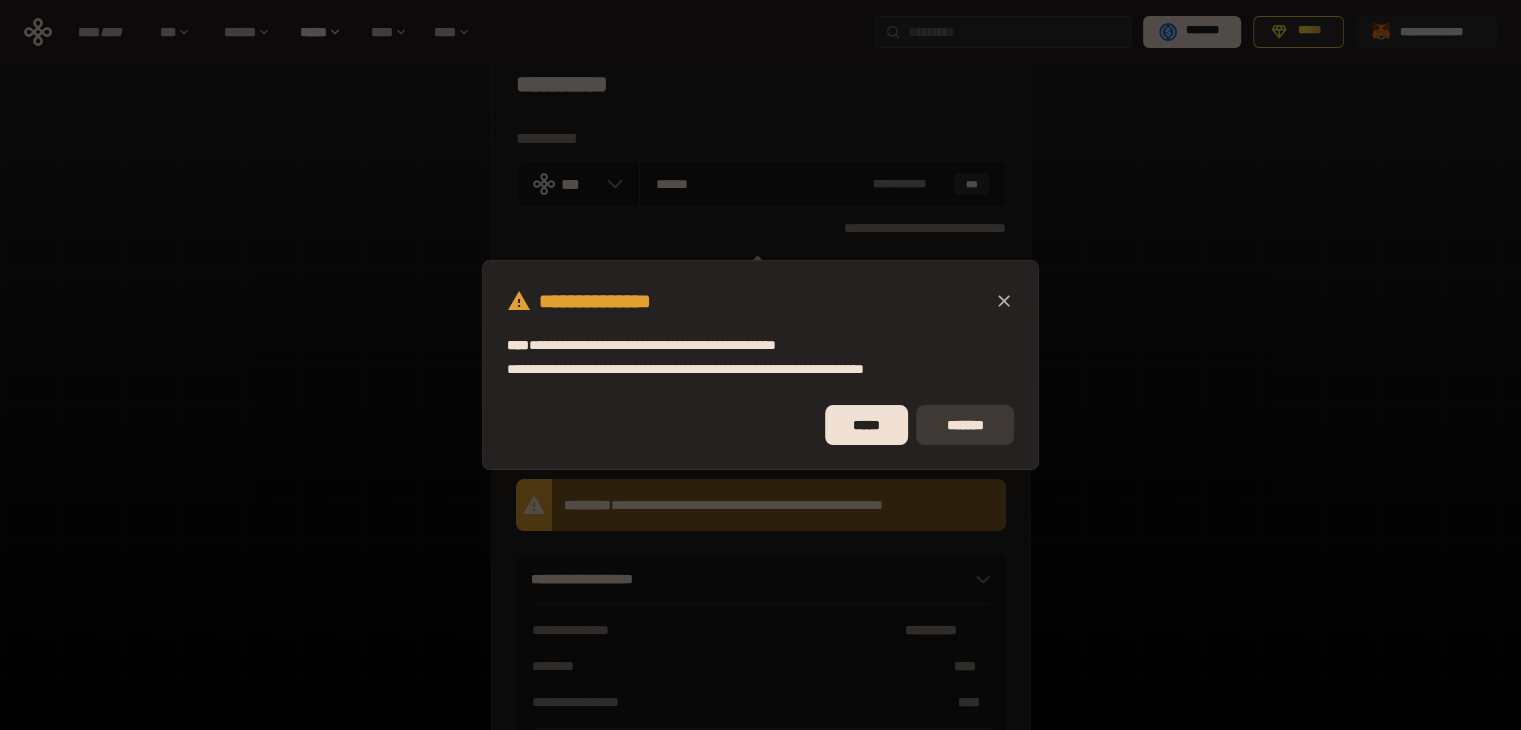 click on "*******" at bounding box center [965, 425] 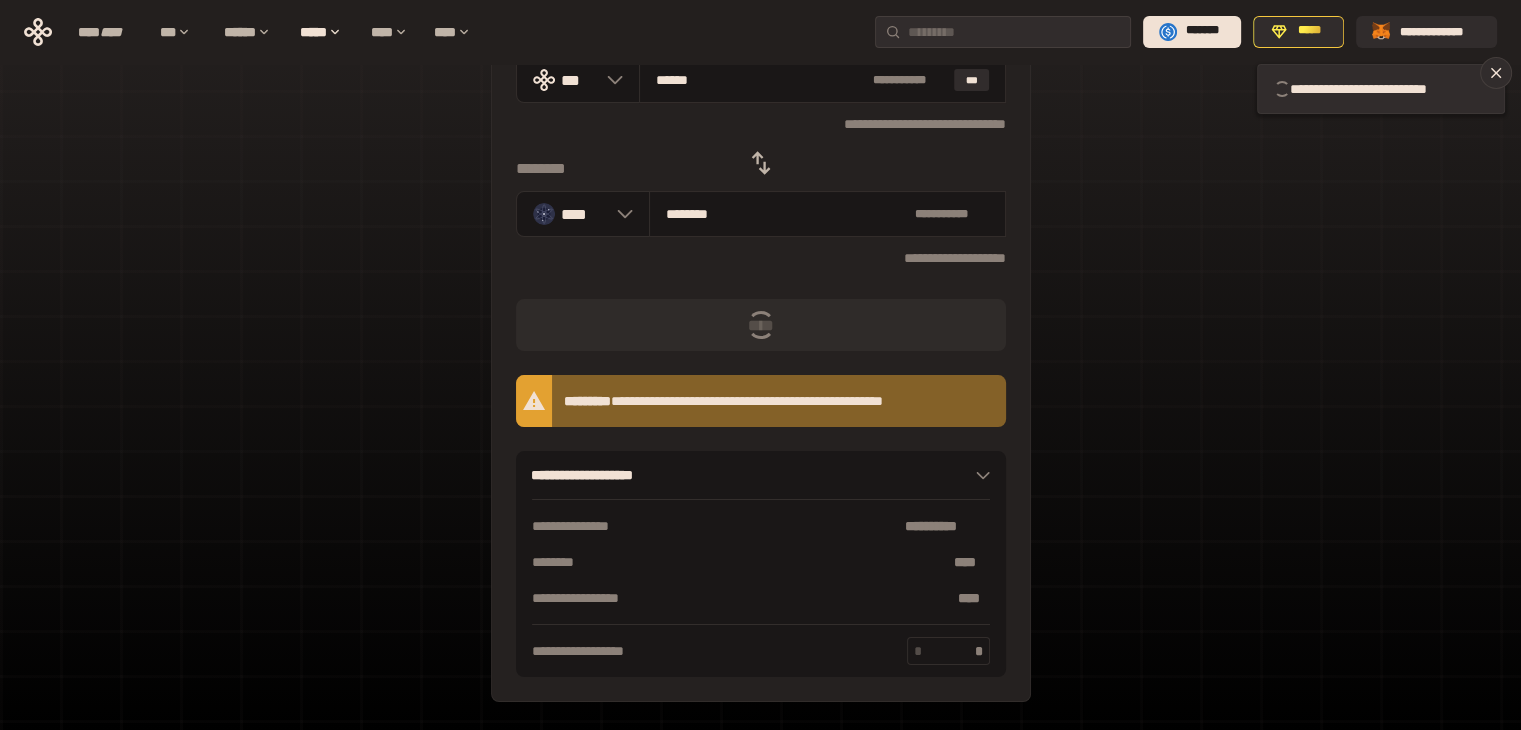 scroll, scrollTop: 171, scrollLeft: 0, axis: vertical 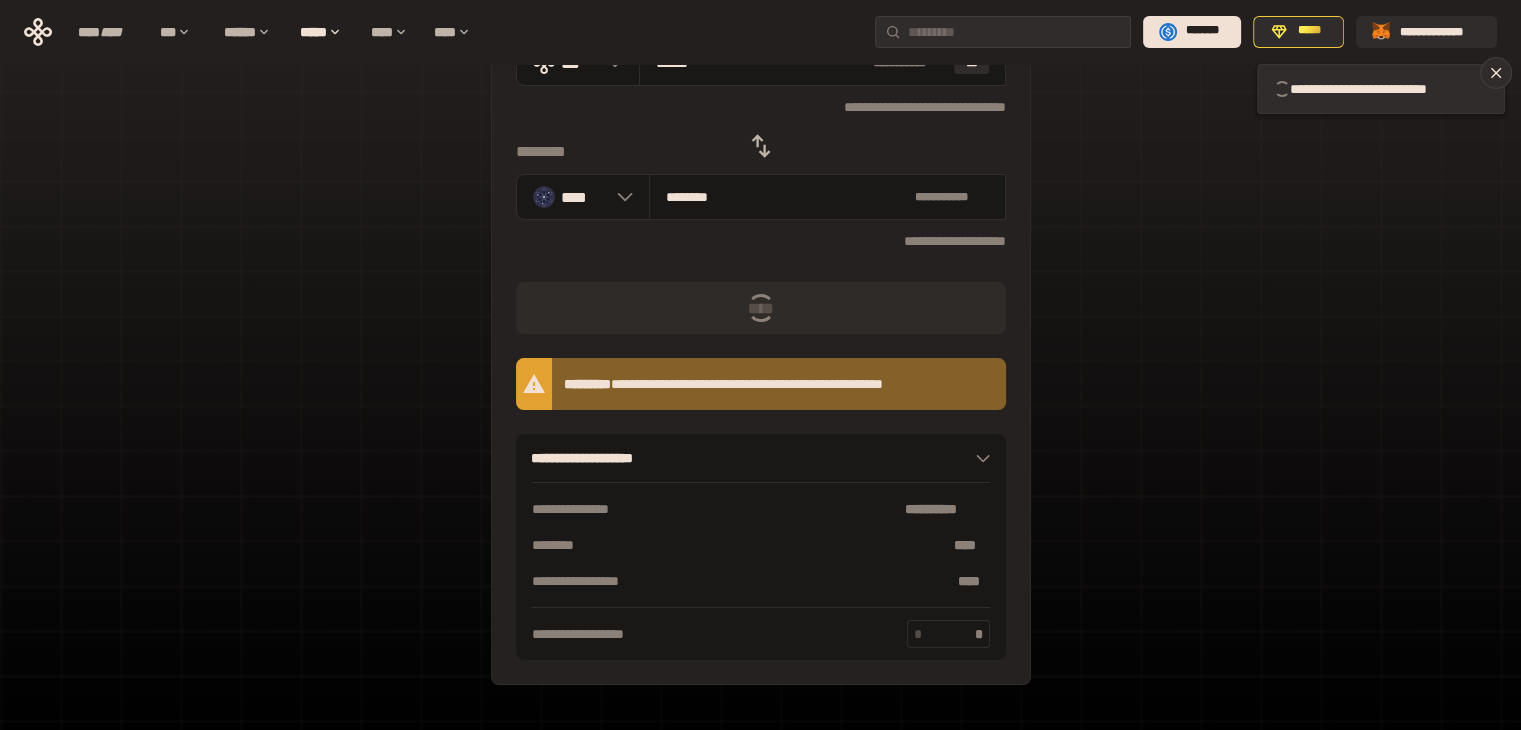 type 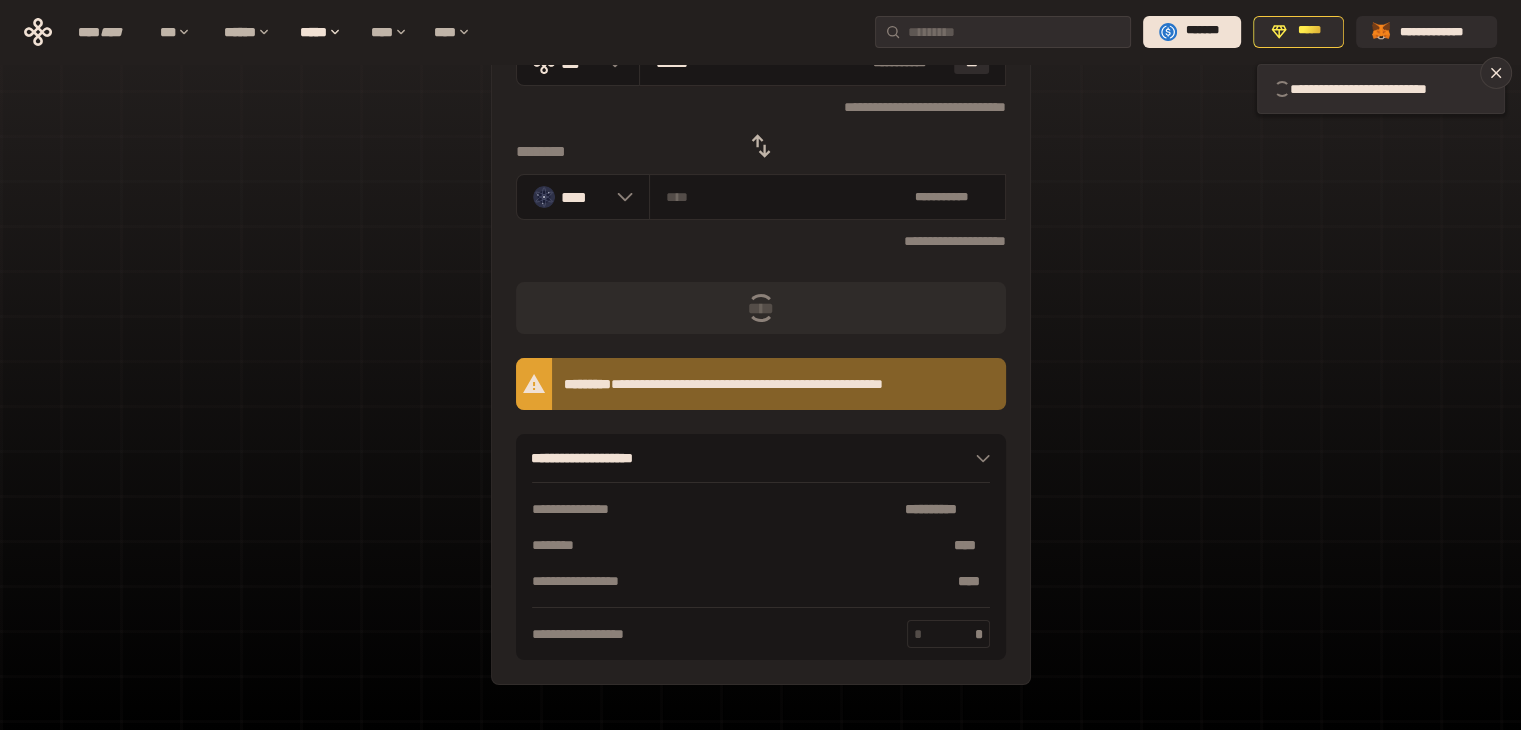 type 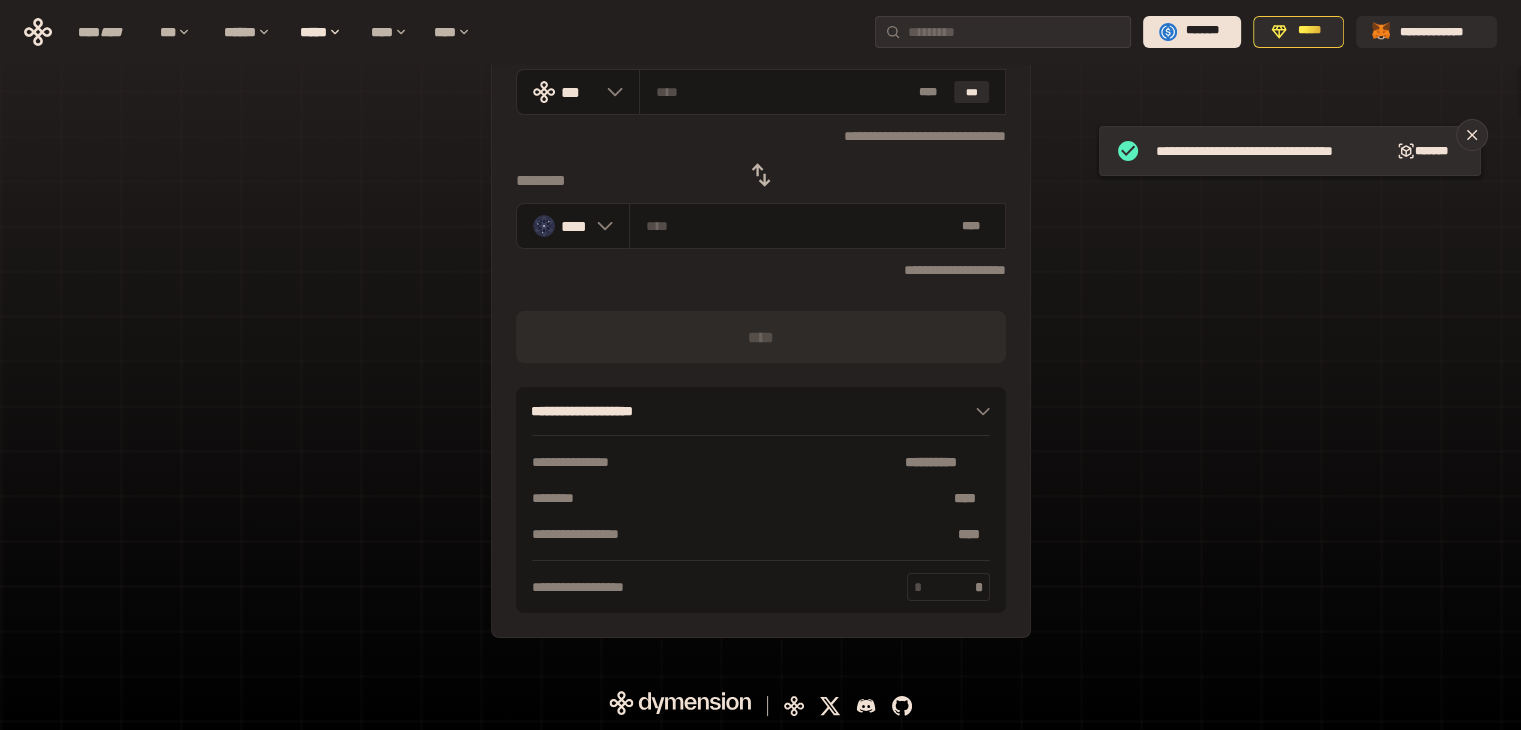 scroll, scrollTop: 141, scrollLeft: 0, axis: vertical 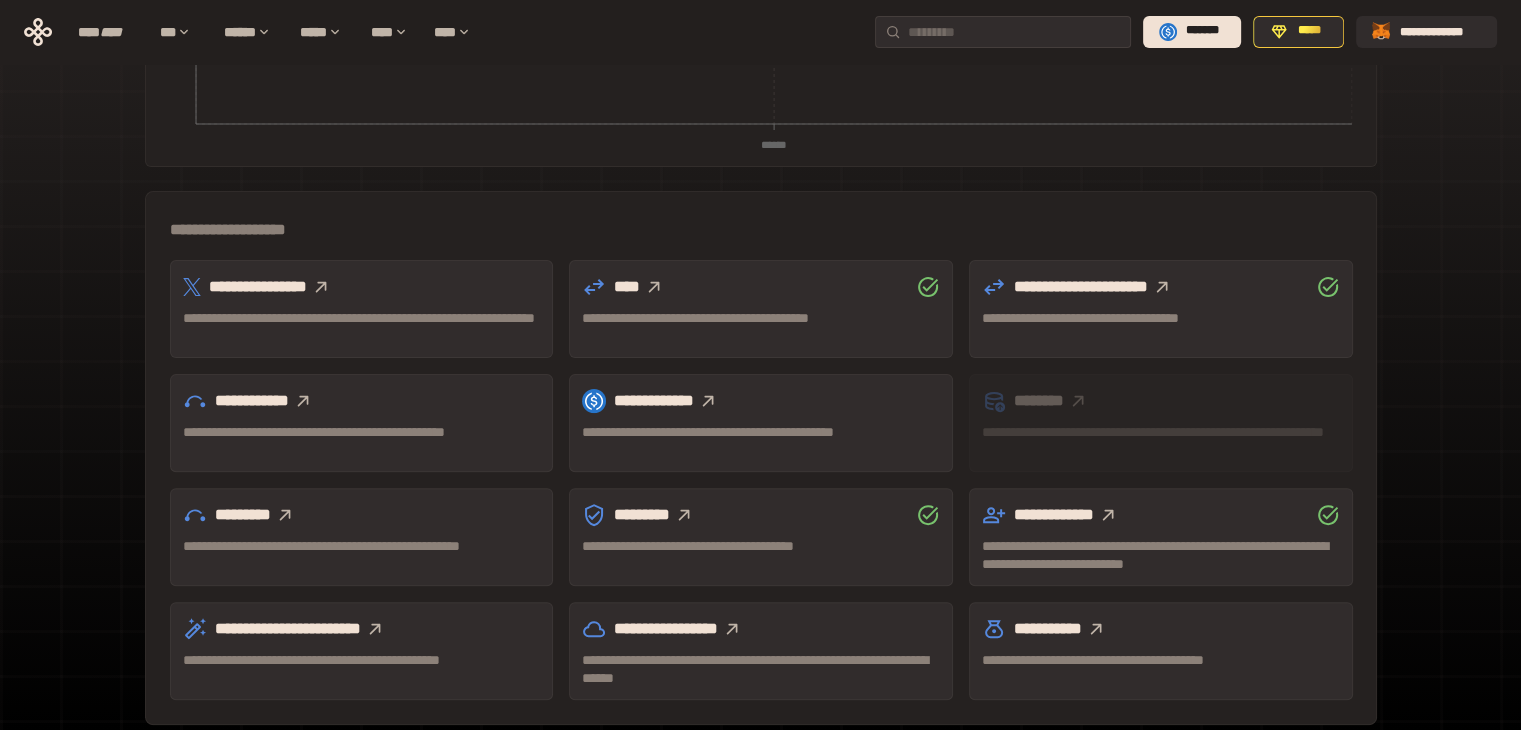 click 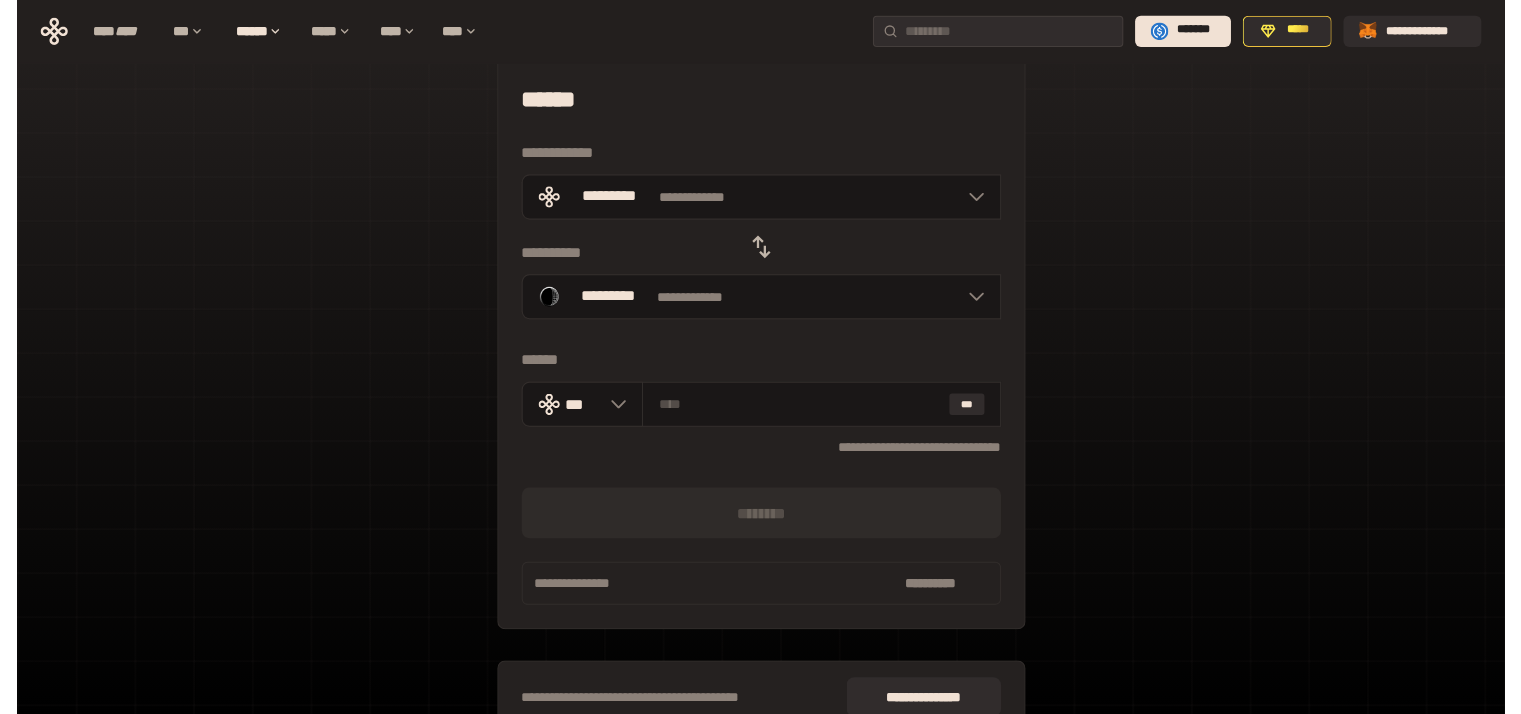 scroll, scrollTop: 113, scrollLeft: 0, axis: vertical 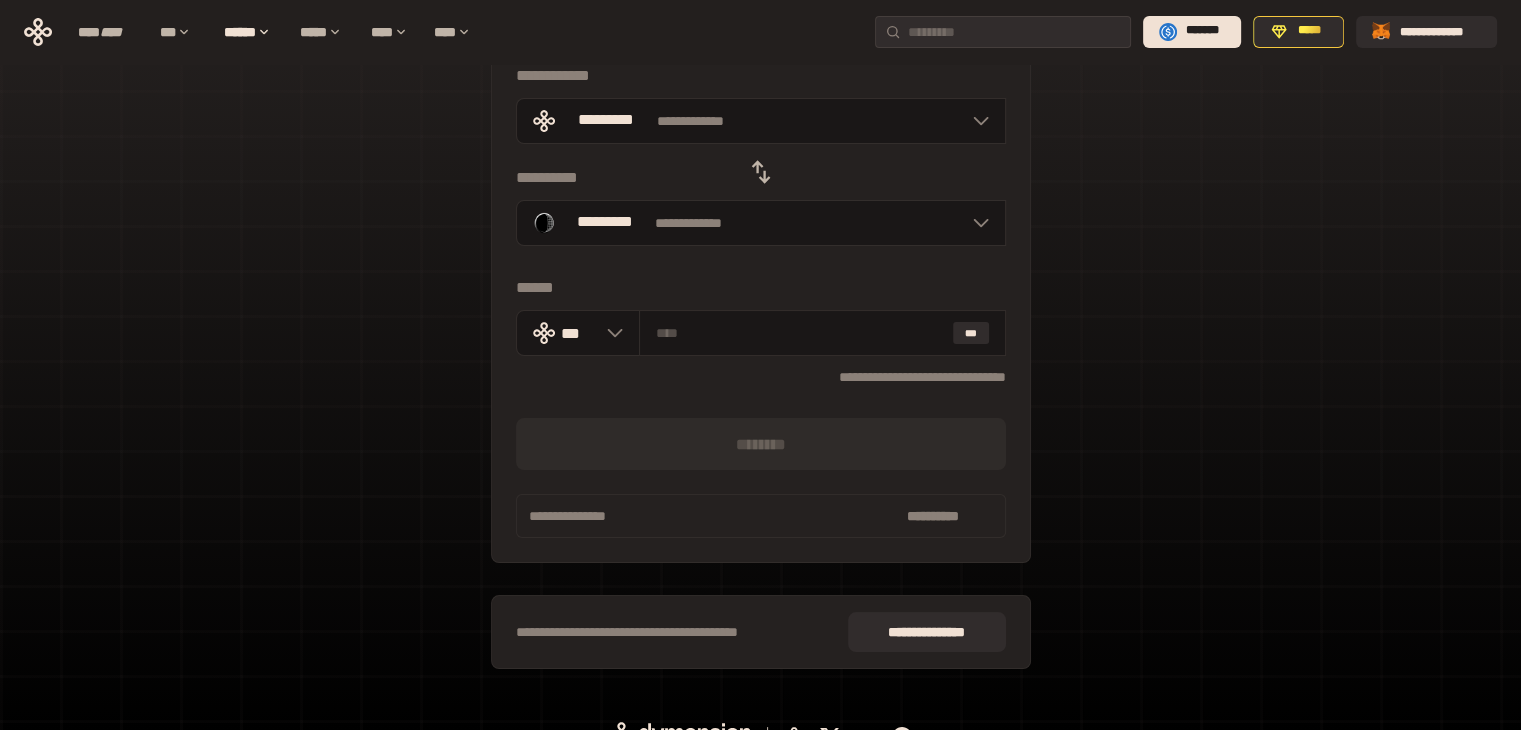 click 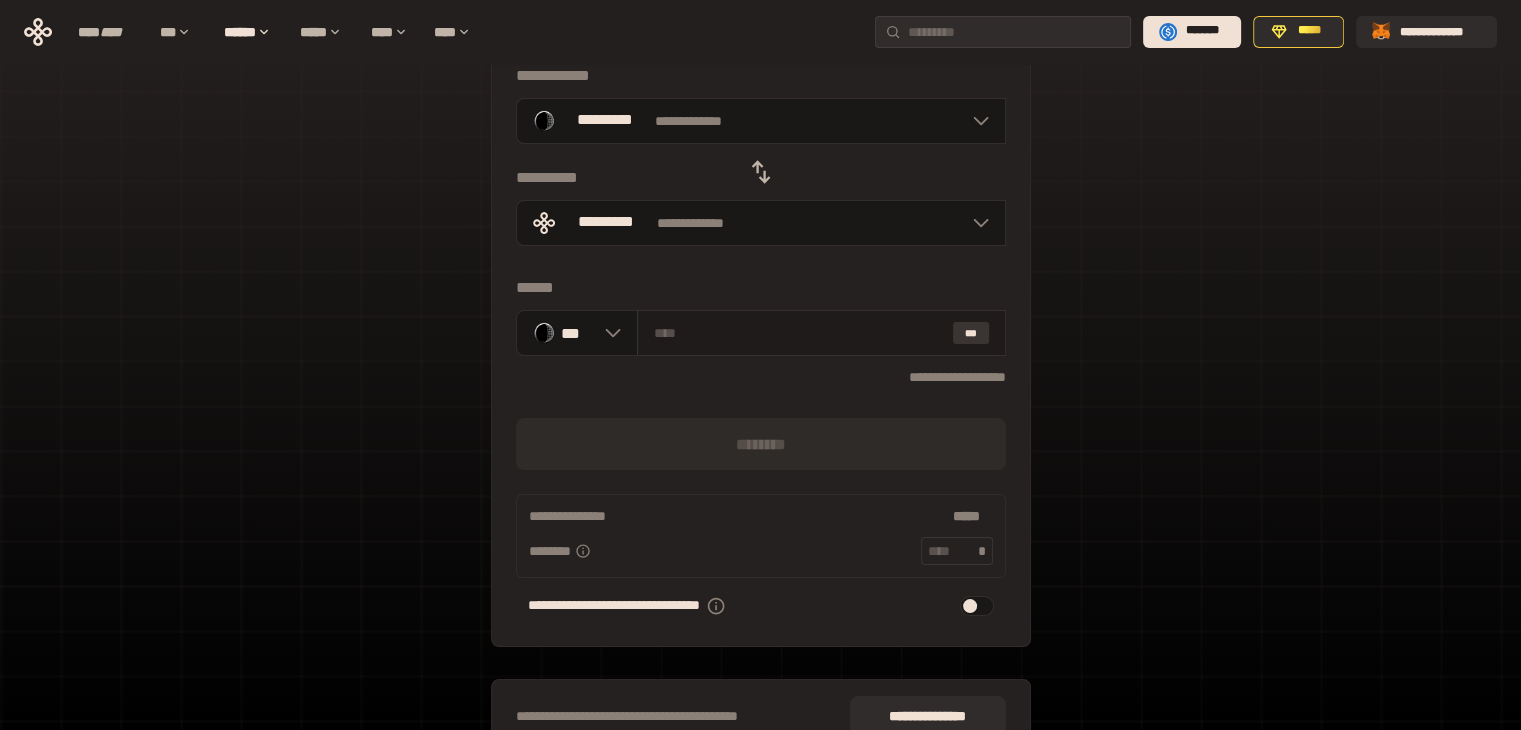 click on "***" at bounding box center [971, 333] 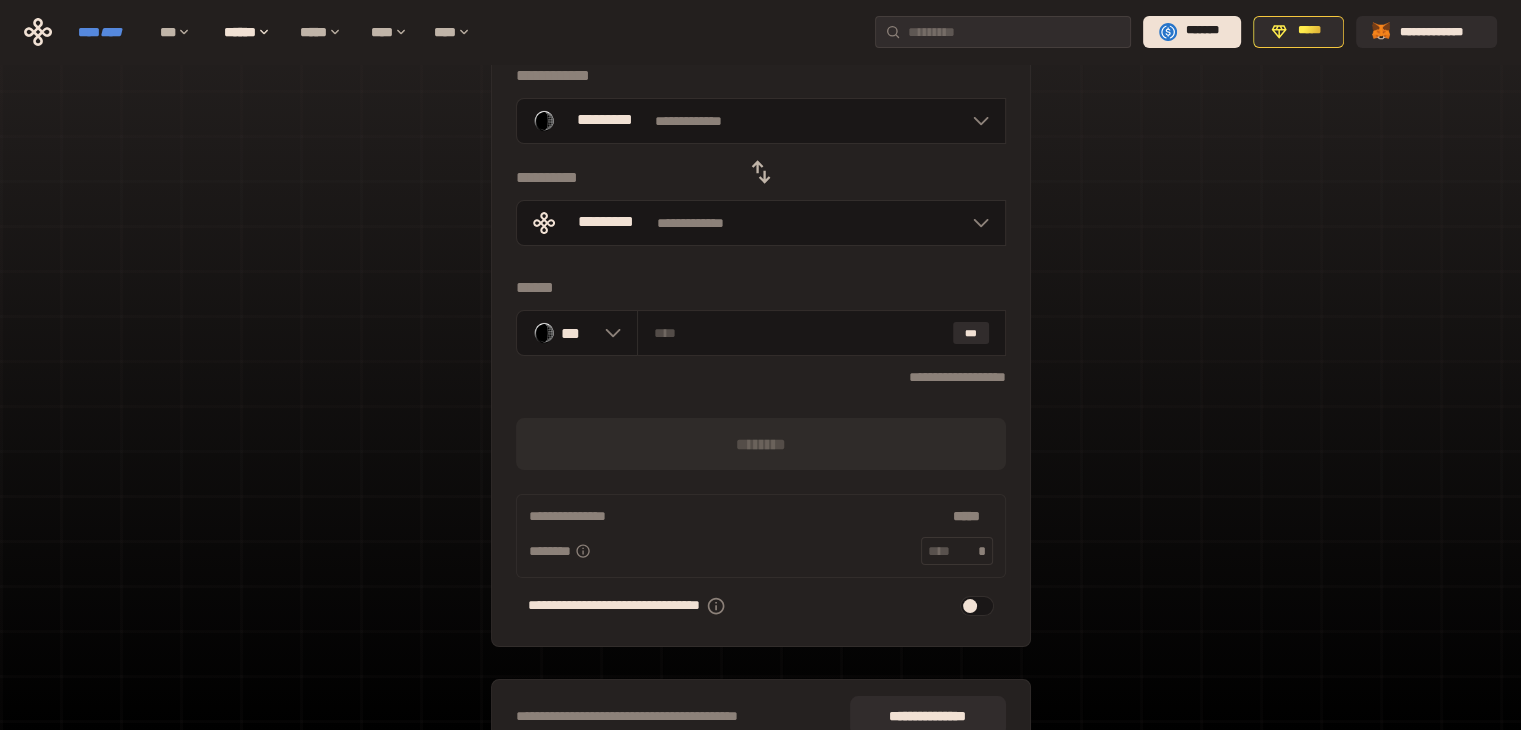 click on "****" at bounding box center (111, 32) 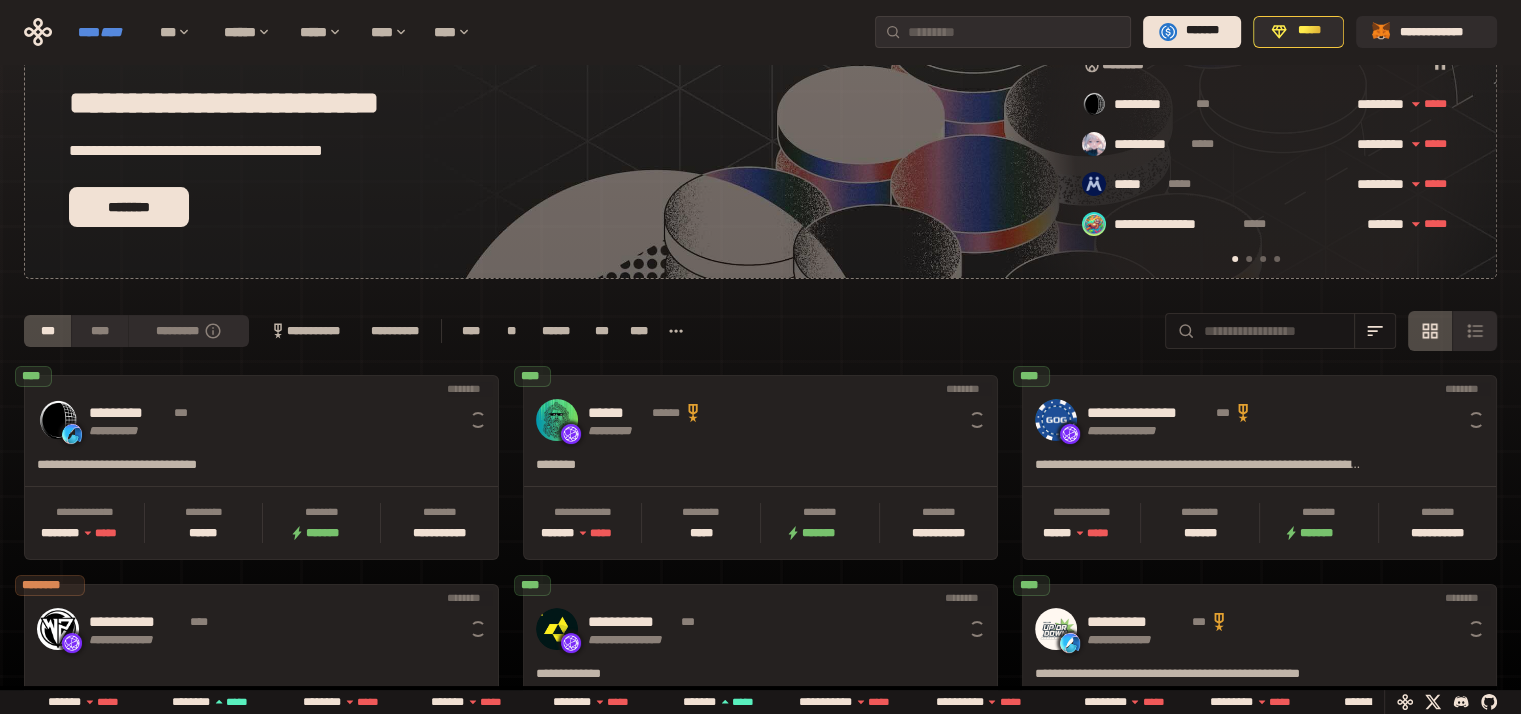 scroll, scrollTop: 0, scrollLeft: 16, axis: horizontal 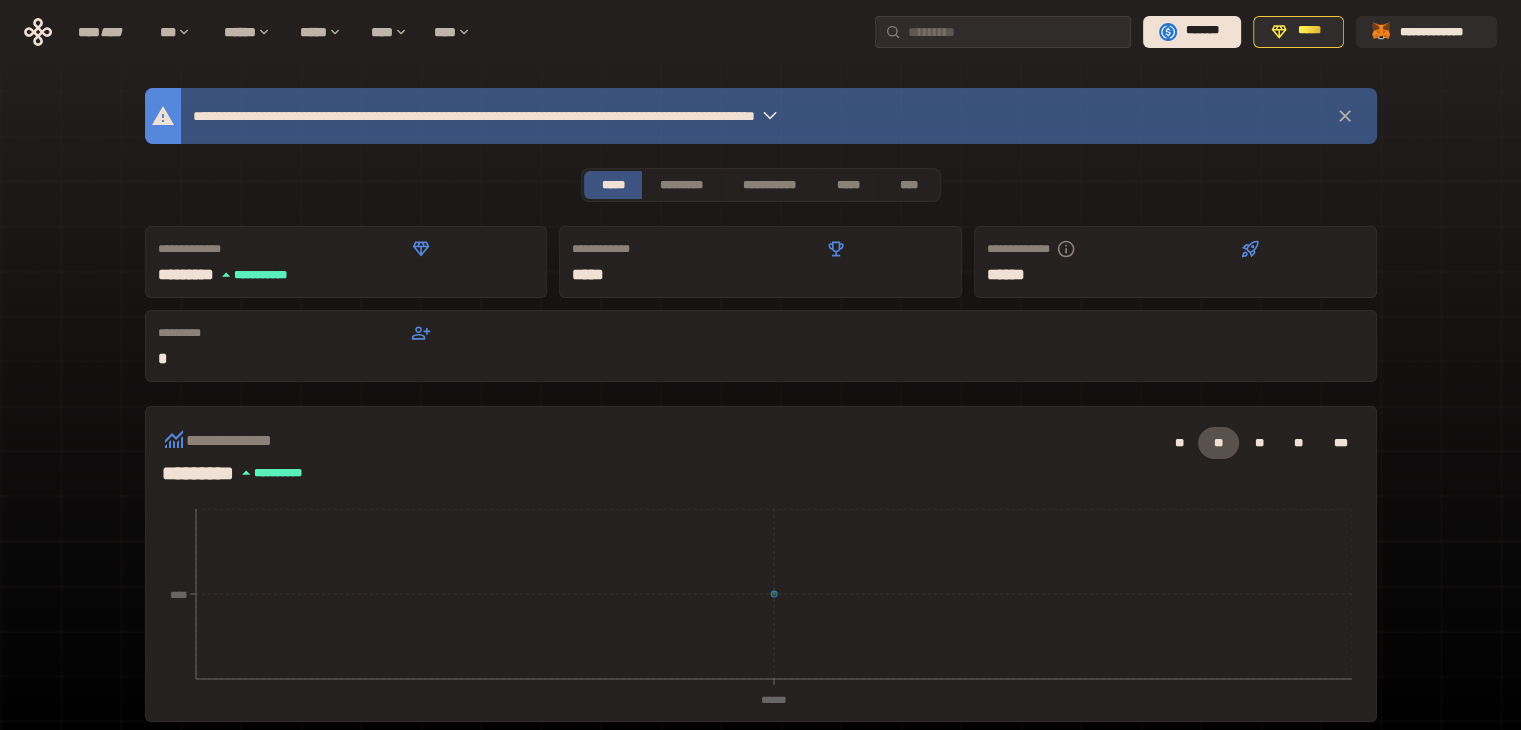 click 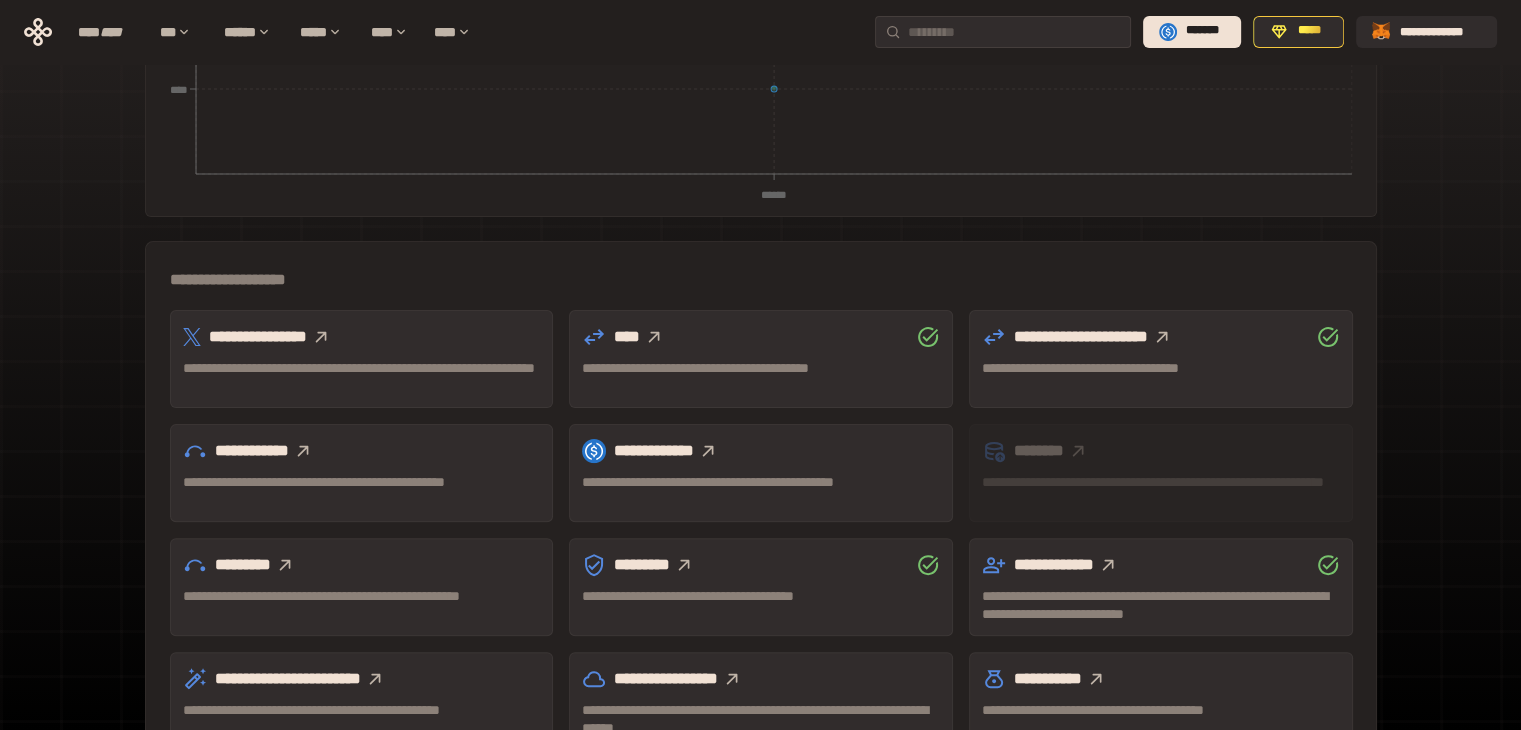 scroll, scrollTop: 555, scrollLeft: 0, axis: vertical 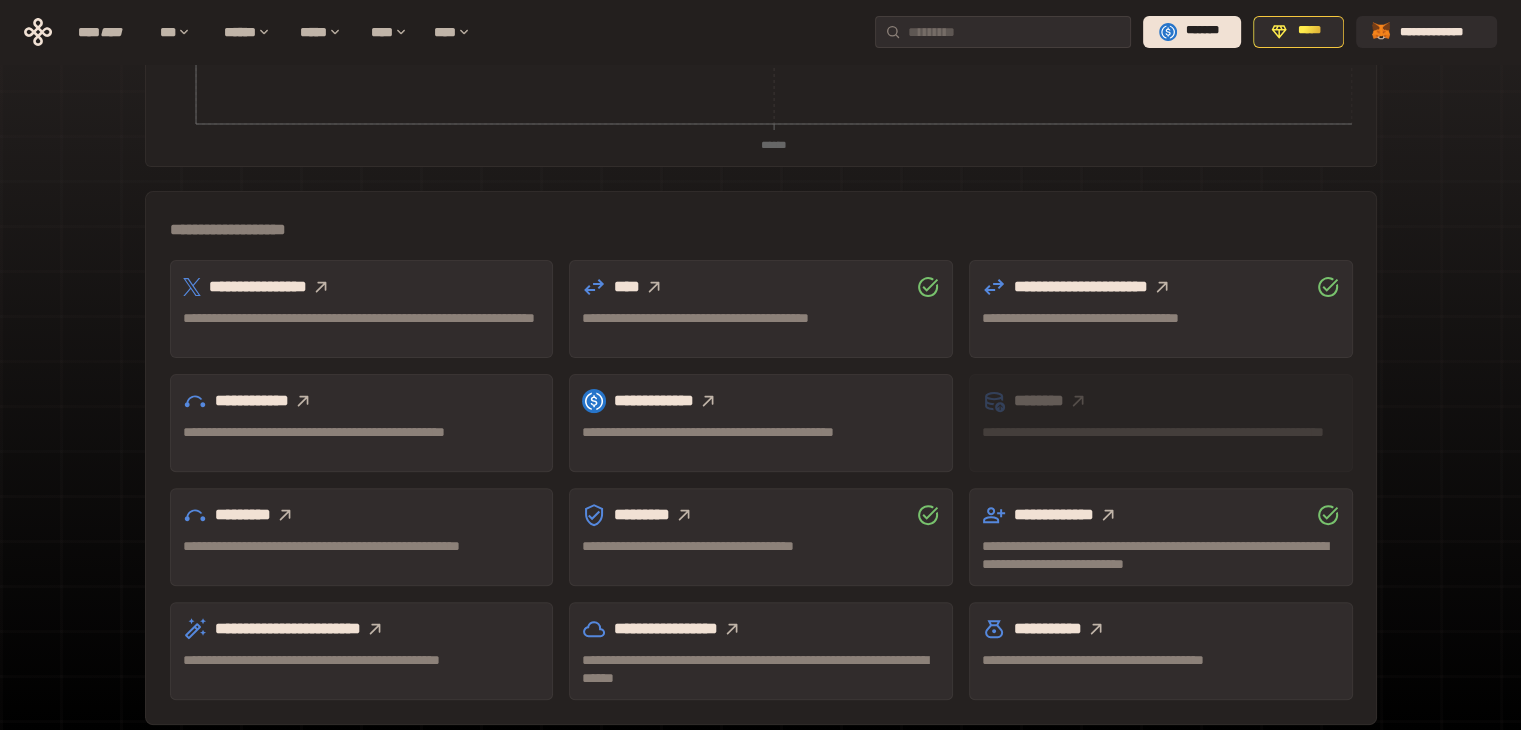 click 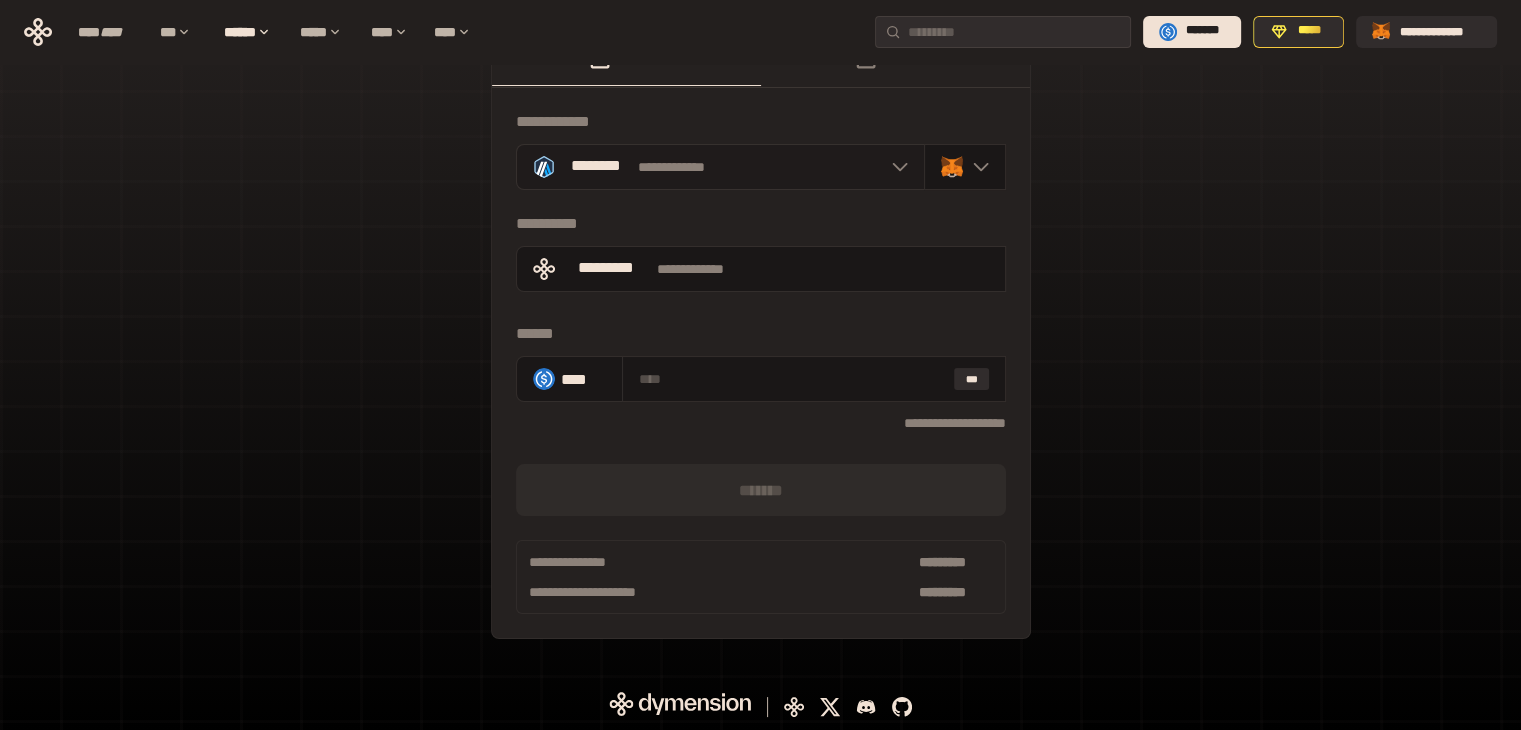 click 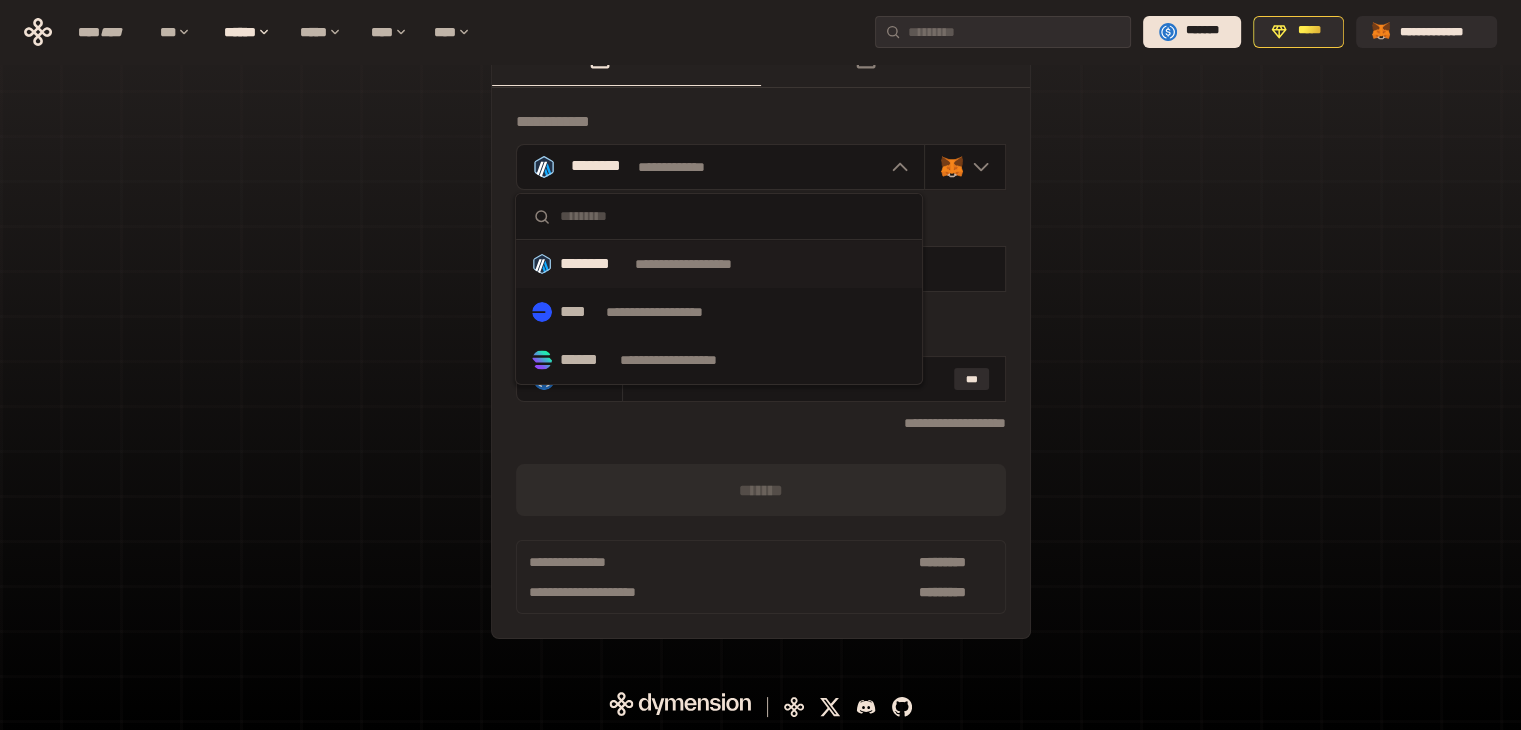click on "**********" at bounding box center [760, 345] 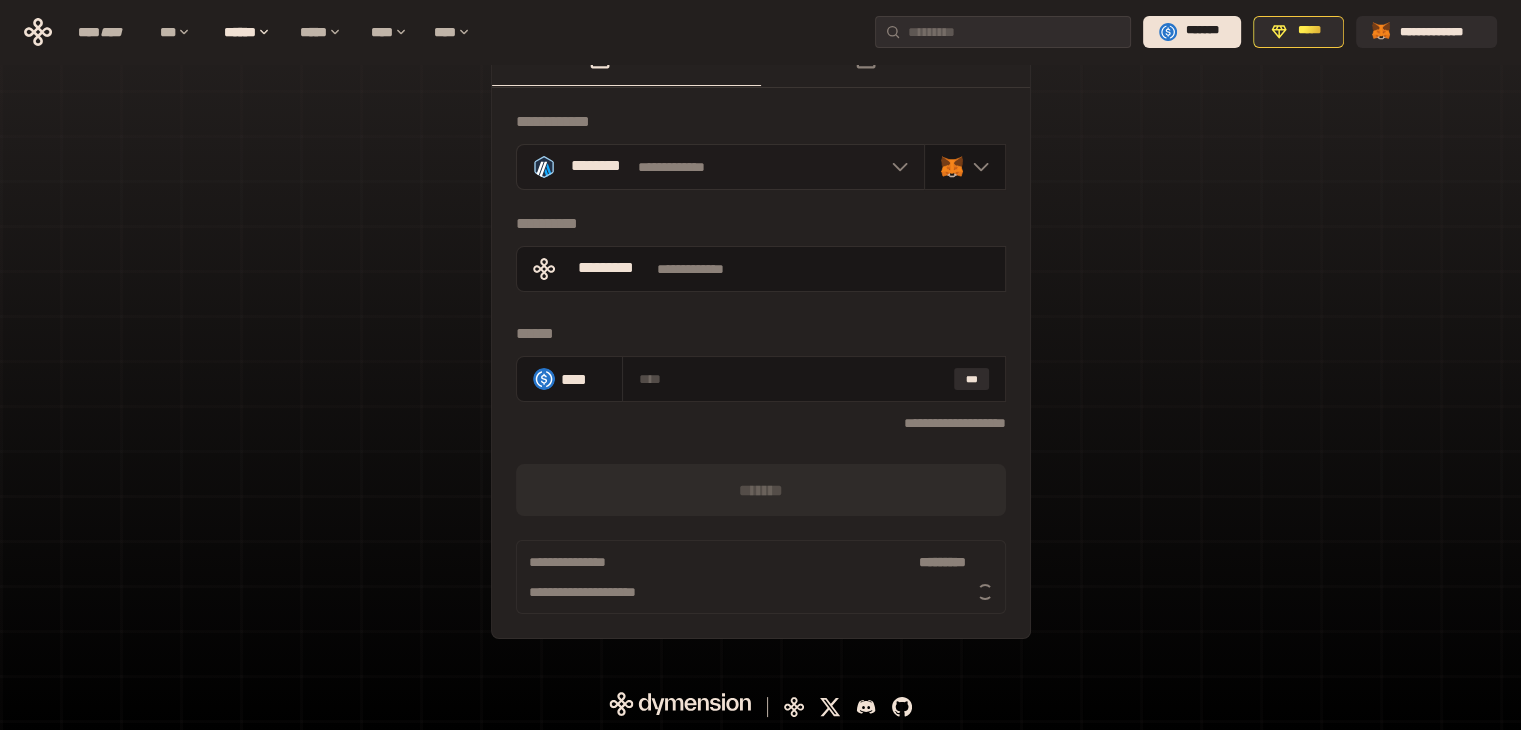 click at bounding box center [895, 167] 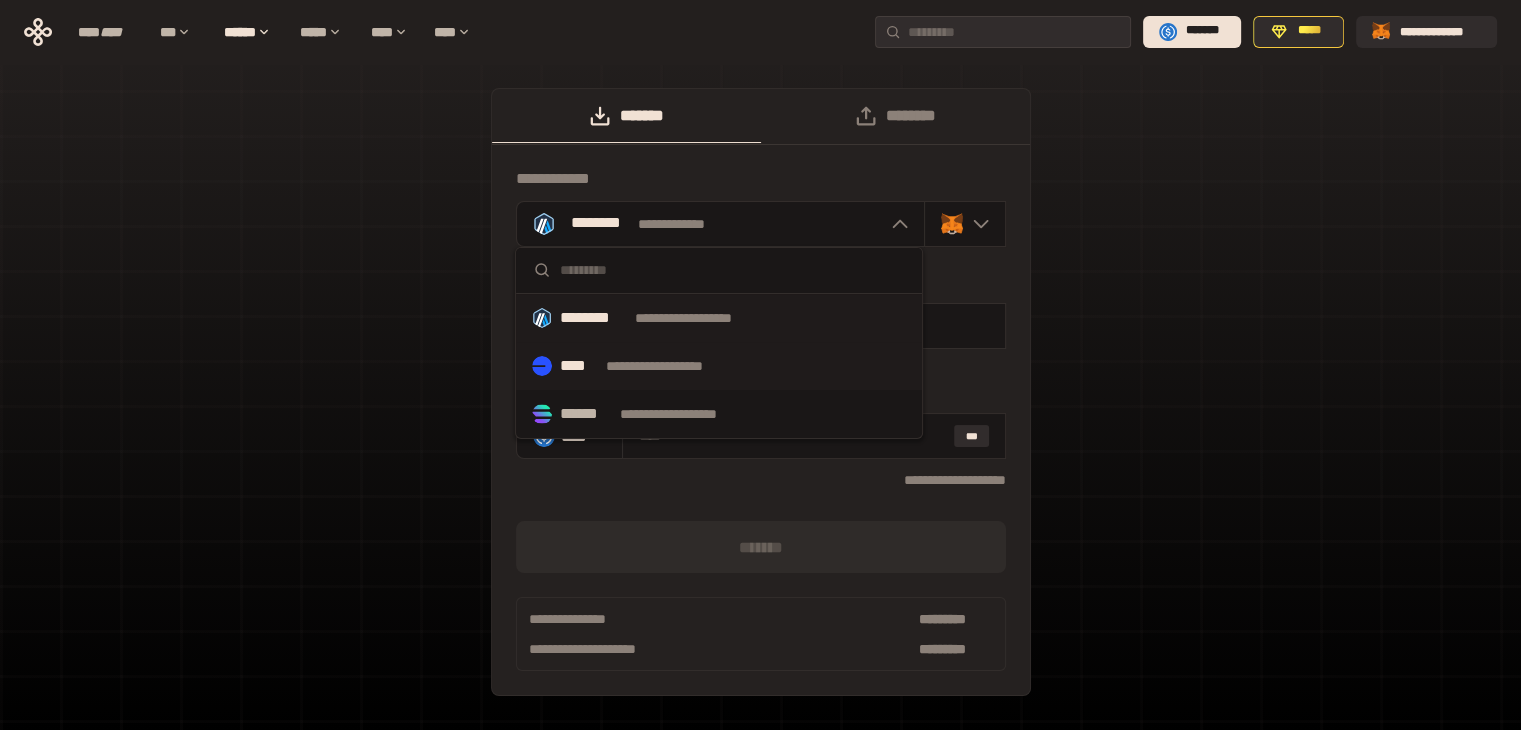 scroll, scrollTop: 7, scrollLeft: 0, axis: vertical 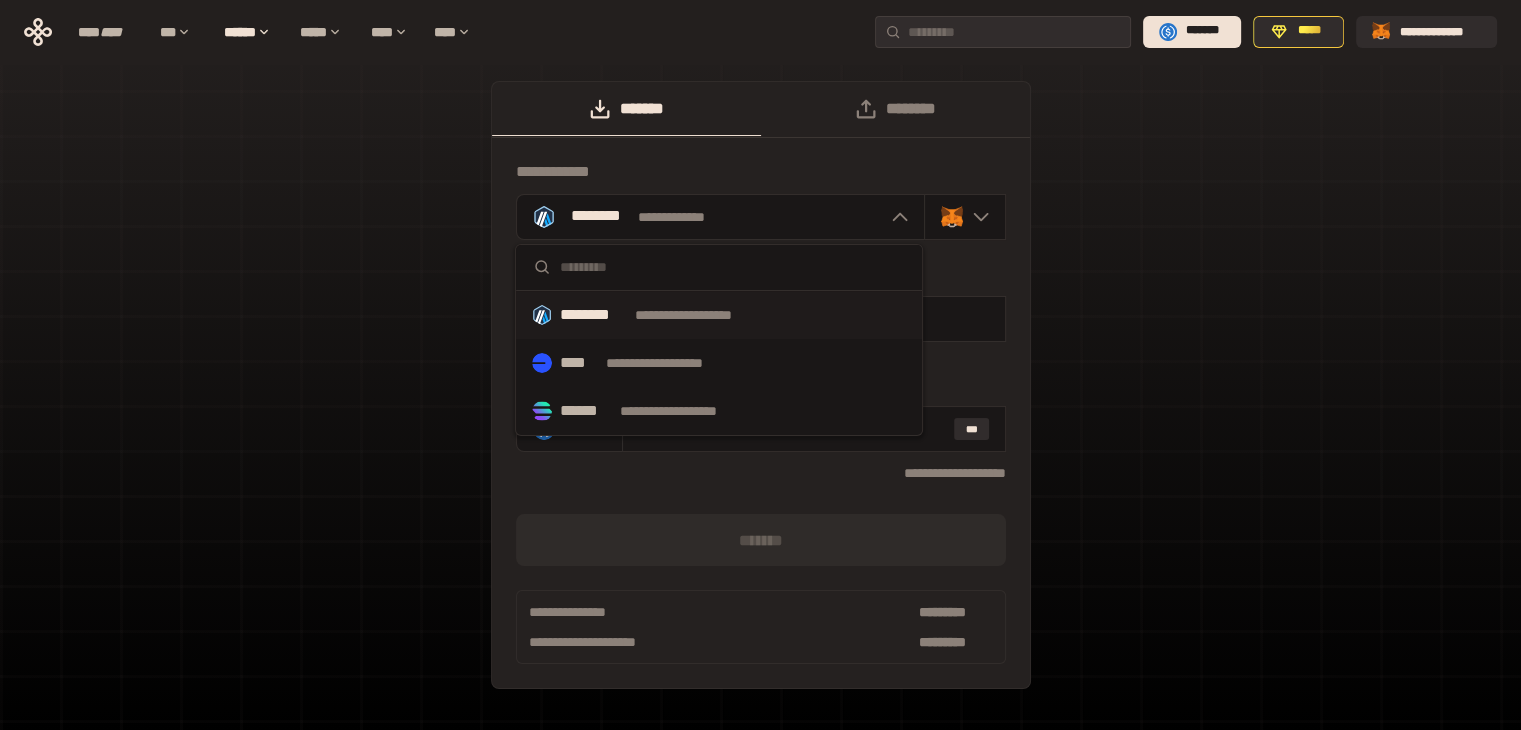 click on "**********" at bounding box center [760, 395] 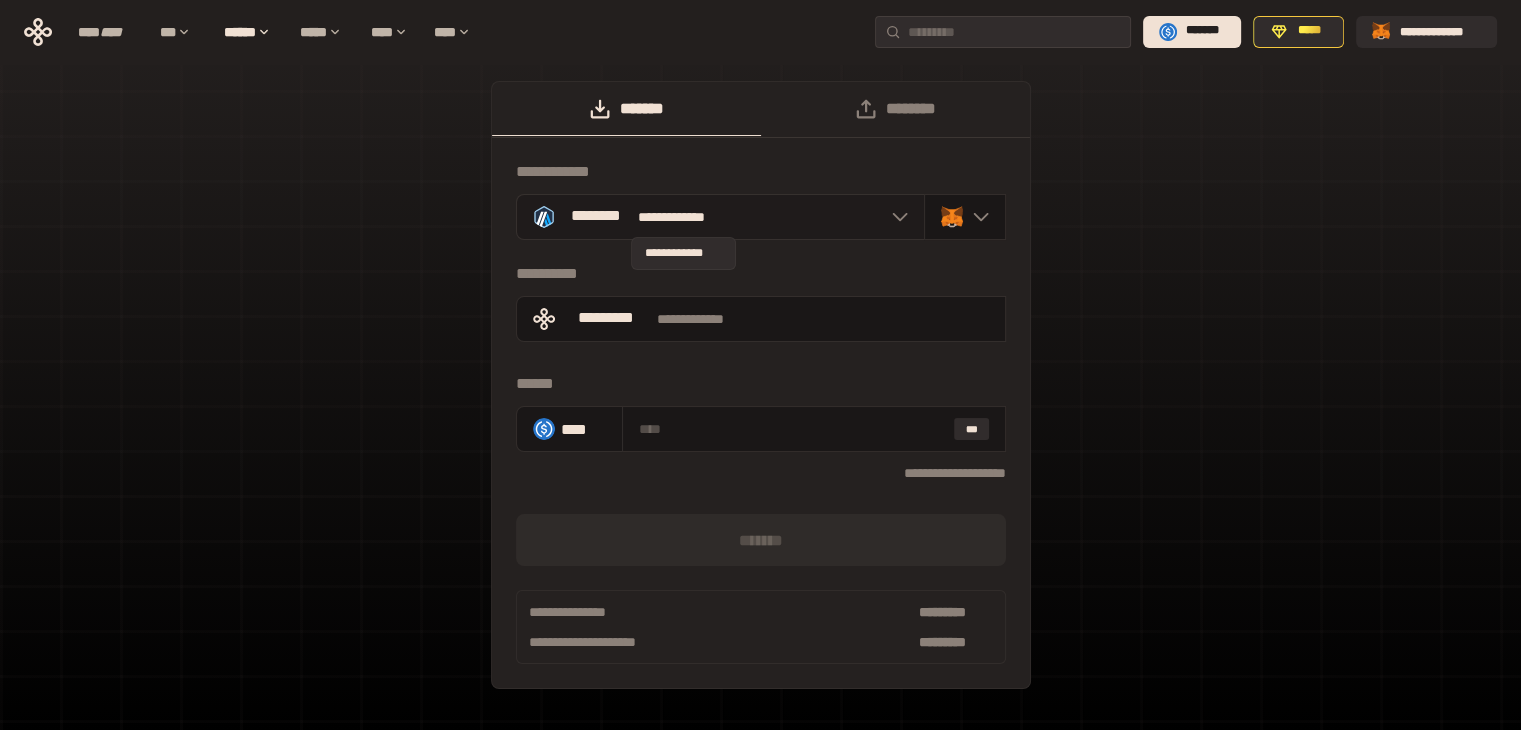 click on "**********" at bounding box center (684, 217) 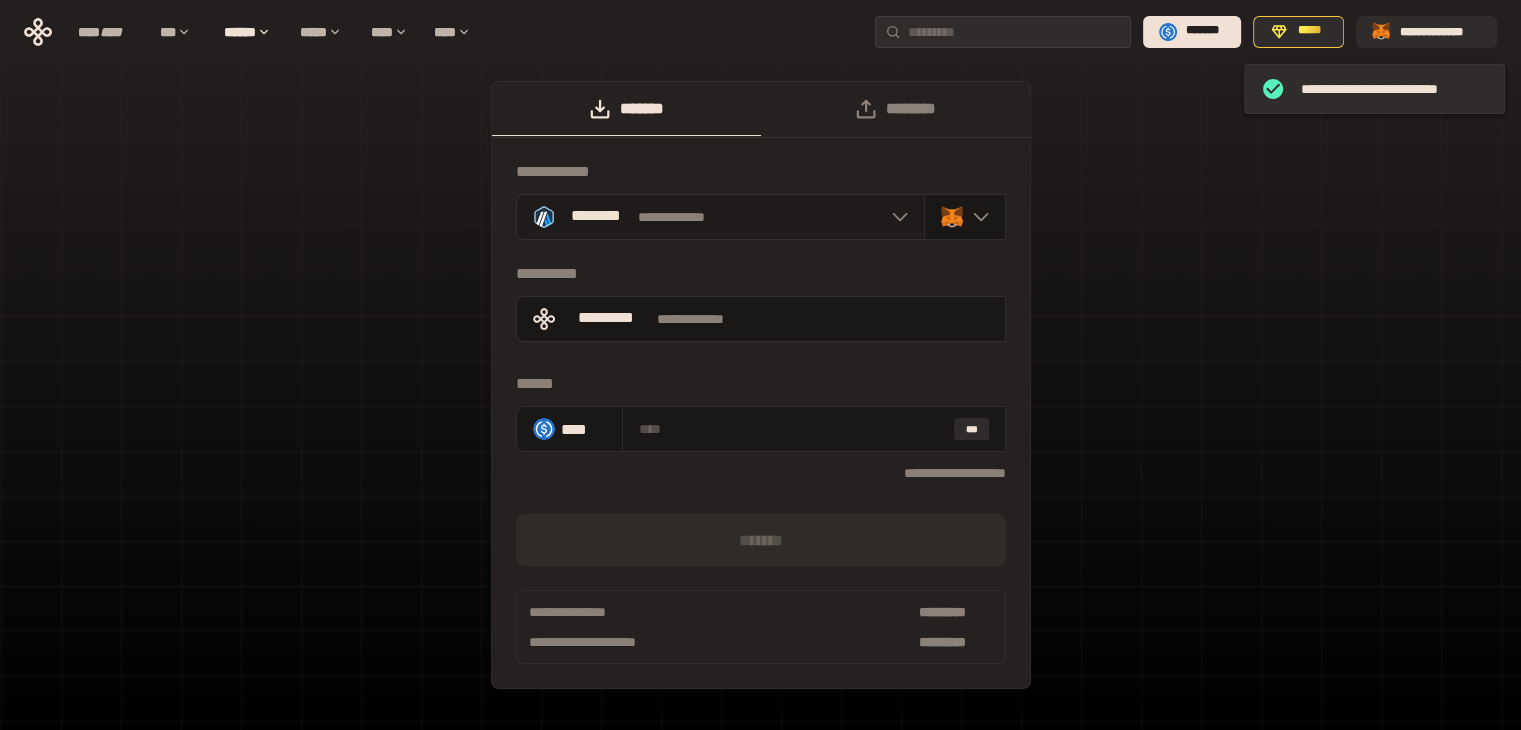 click at bounding box center [895, 217] 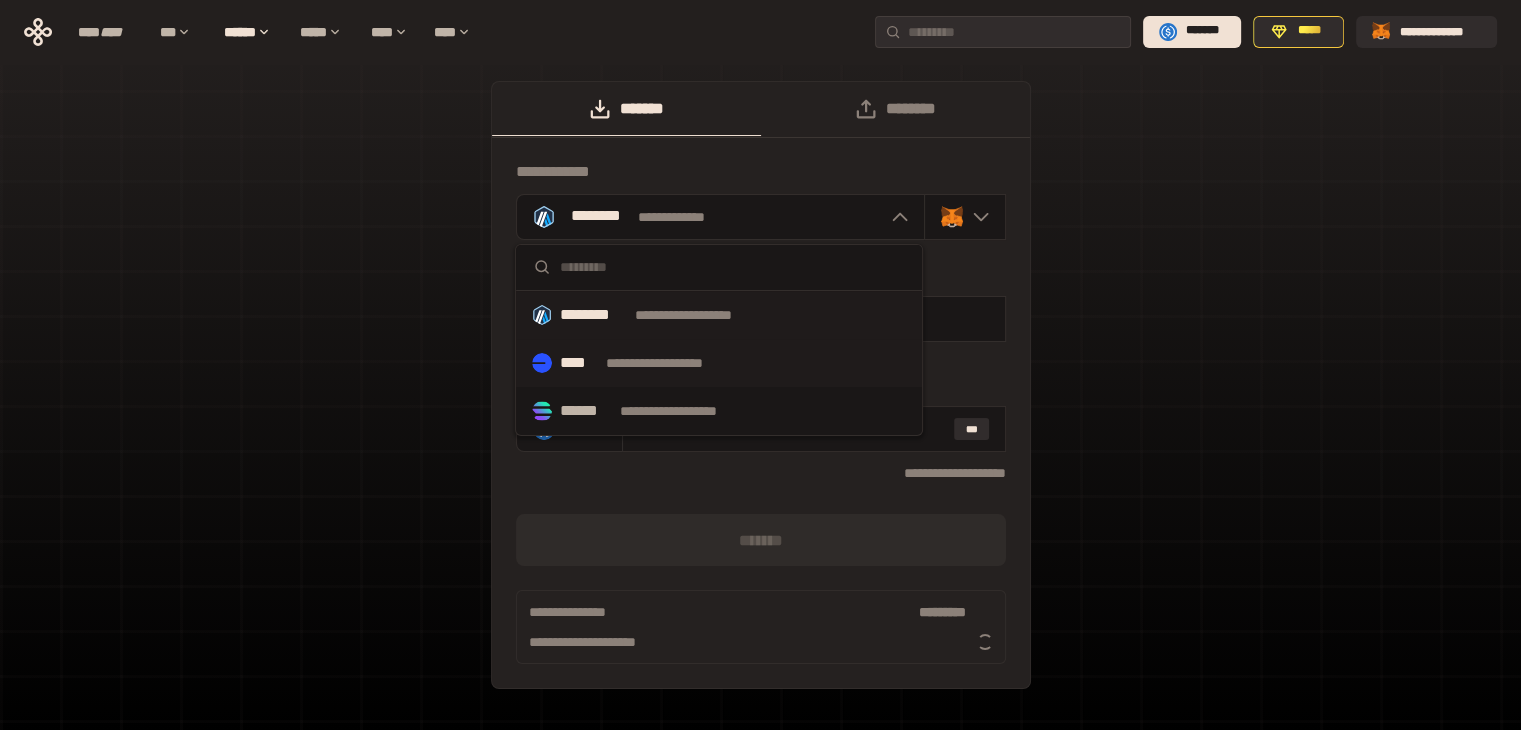 click on "**********" at bounding box center (673, 363) 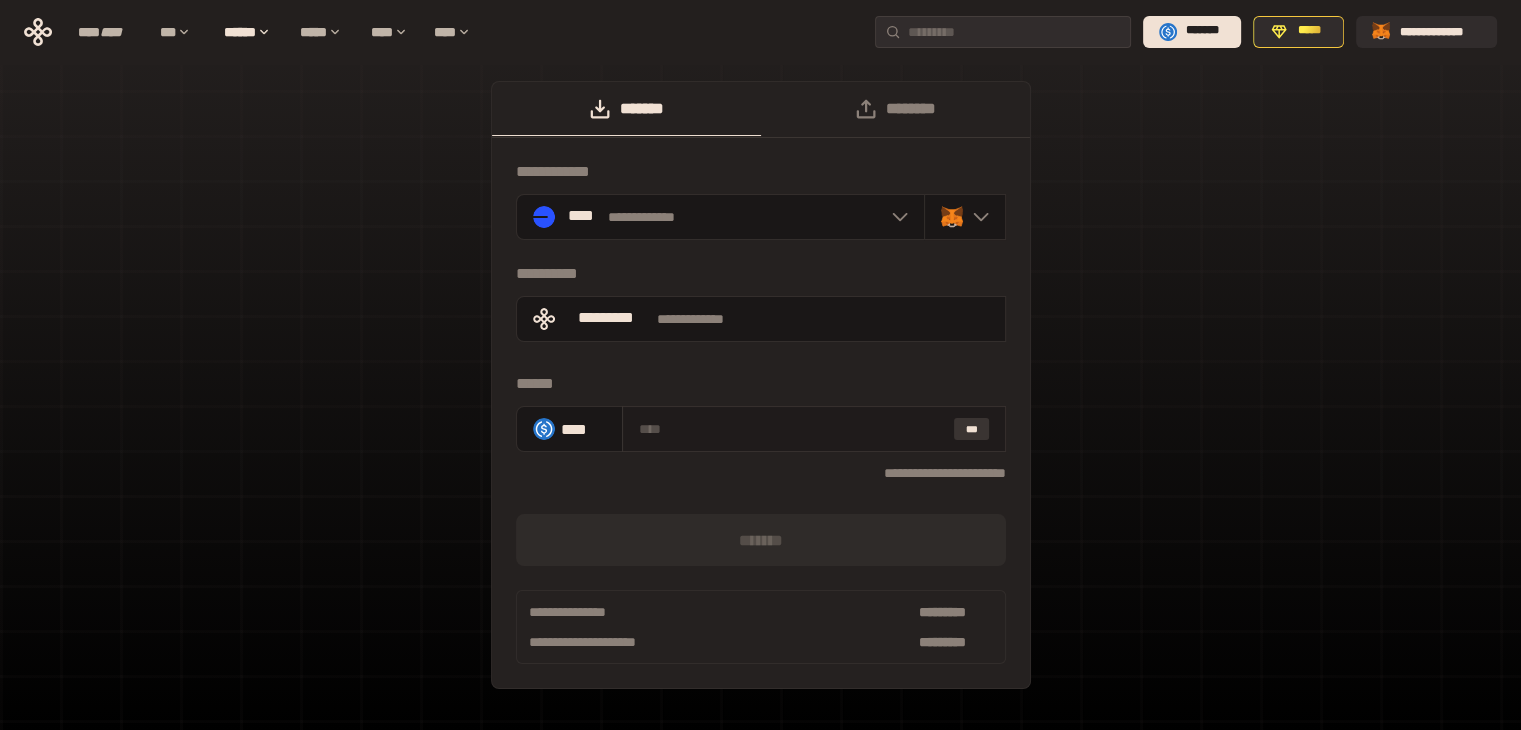 click on "***" at bounding box center (972, 429) 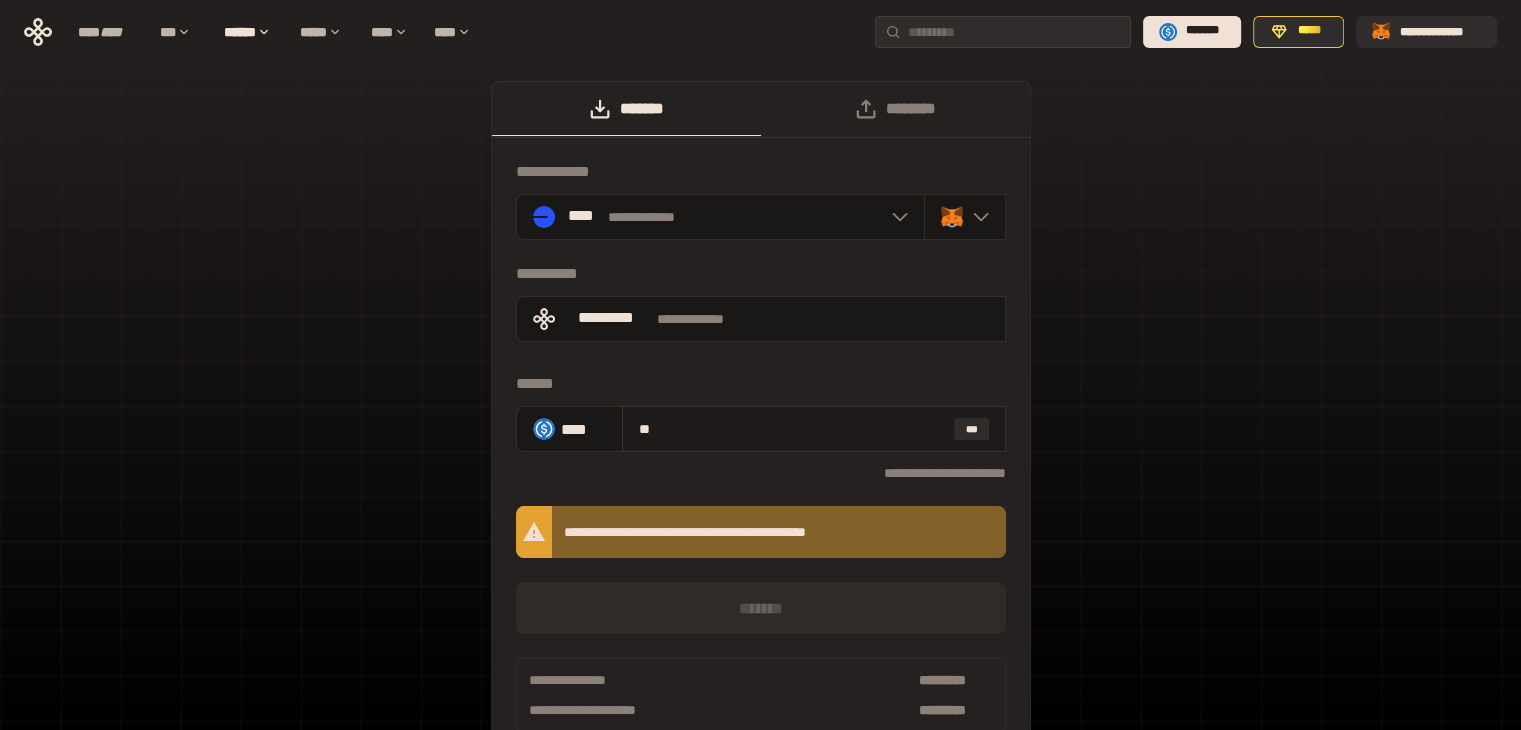 type on "*" 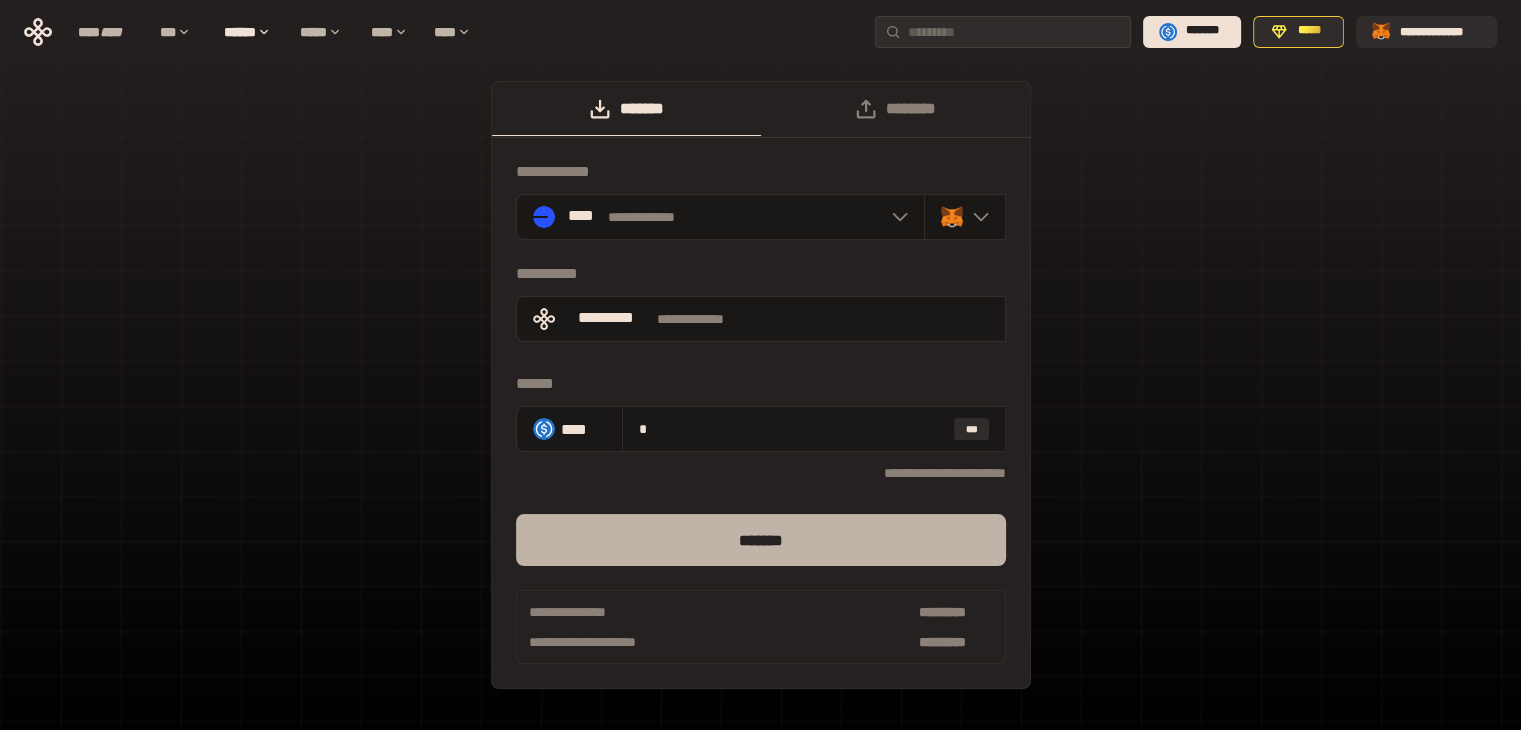 type on "*" 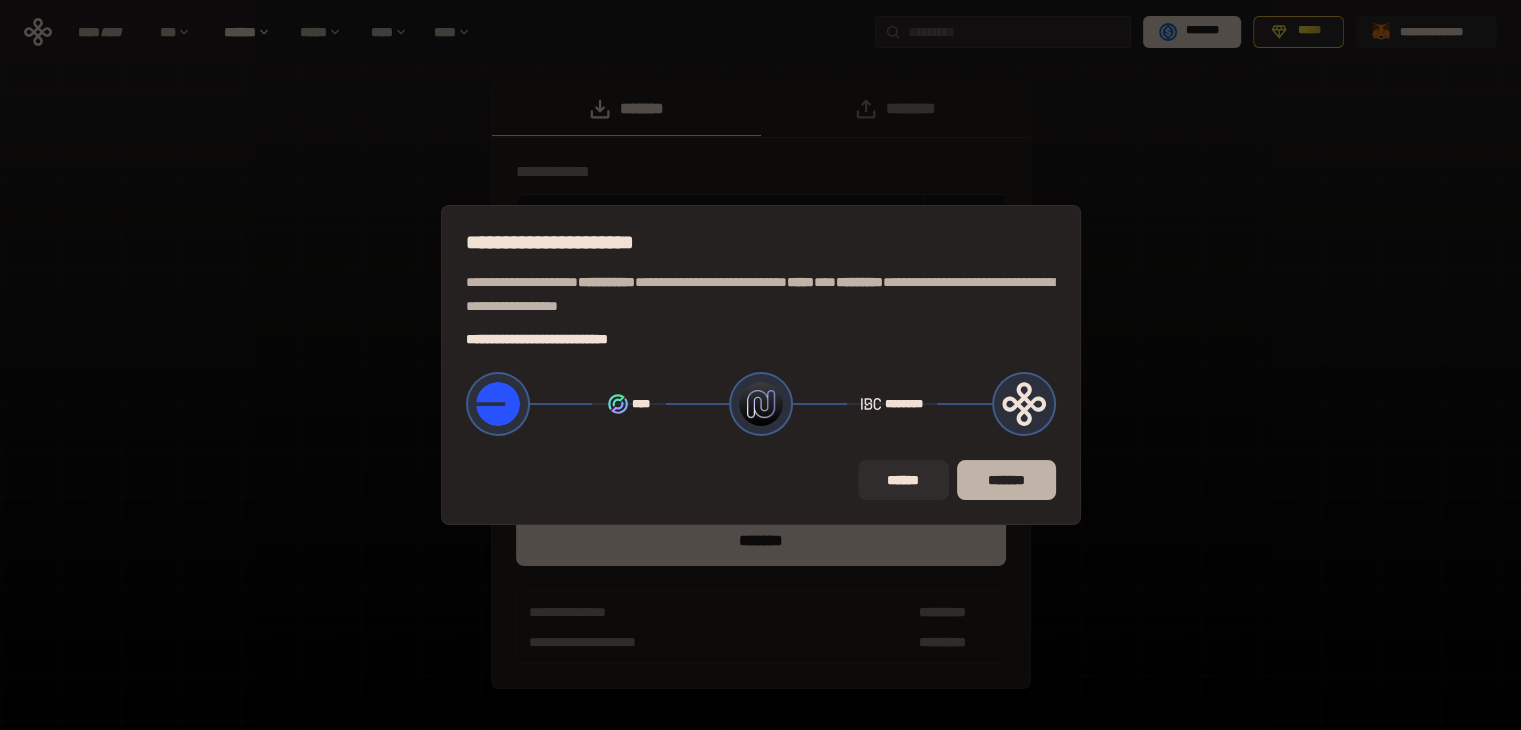 click on "*******" at bounding box center (1006, 480) 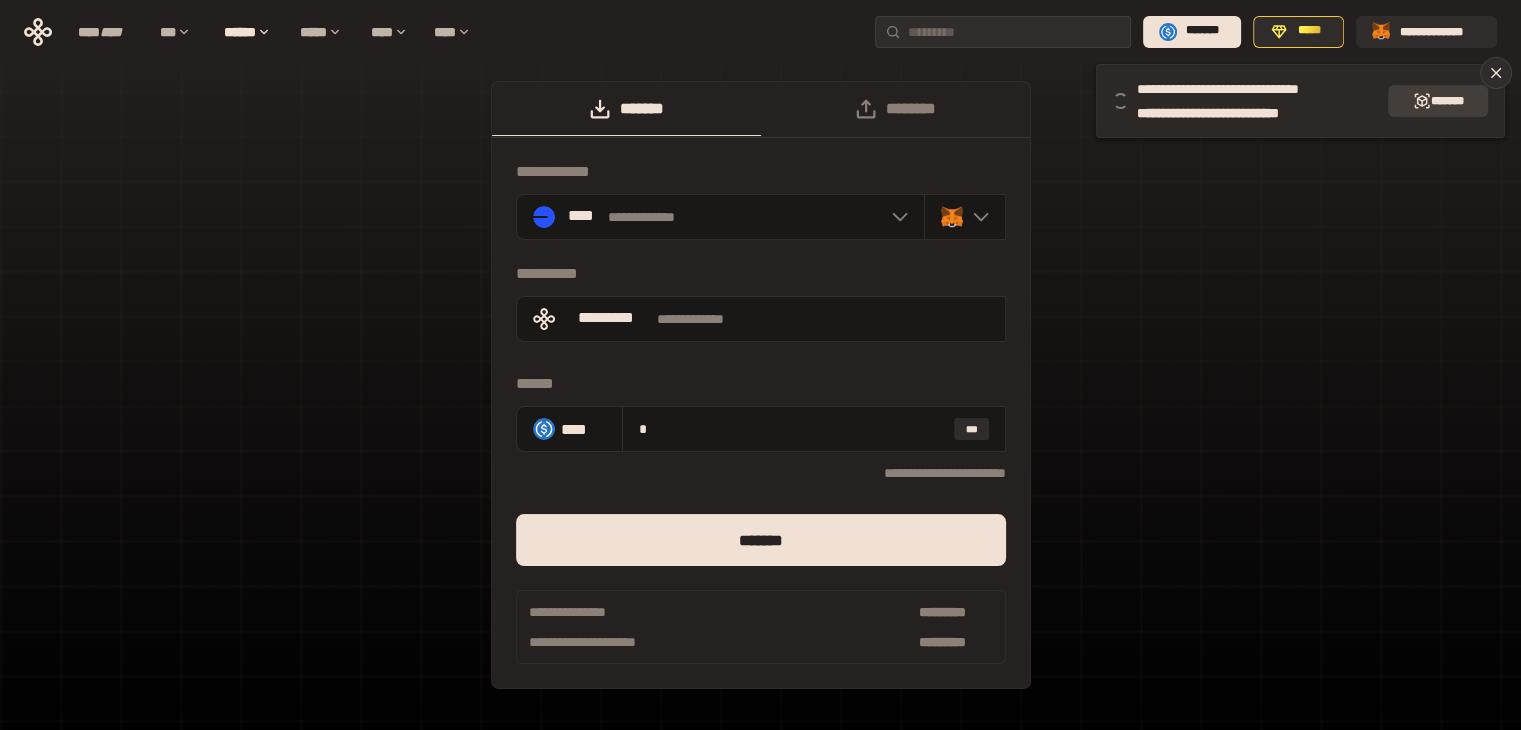 click on "*******" at bounding box center [1438, 101] 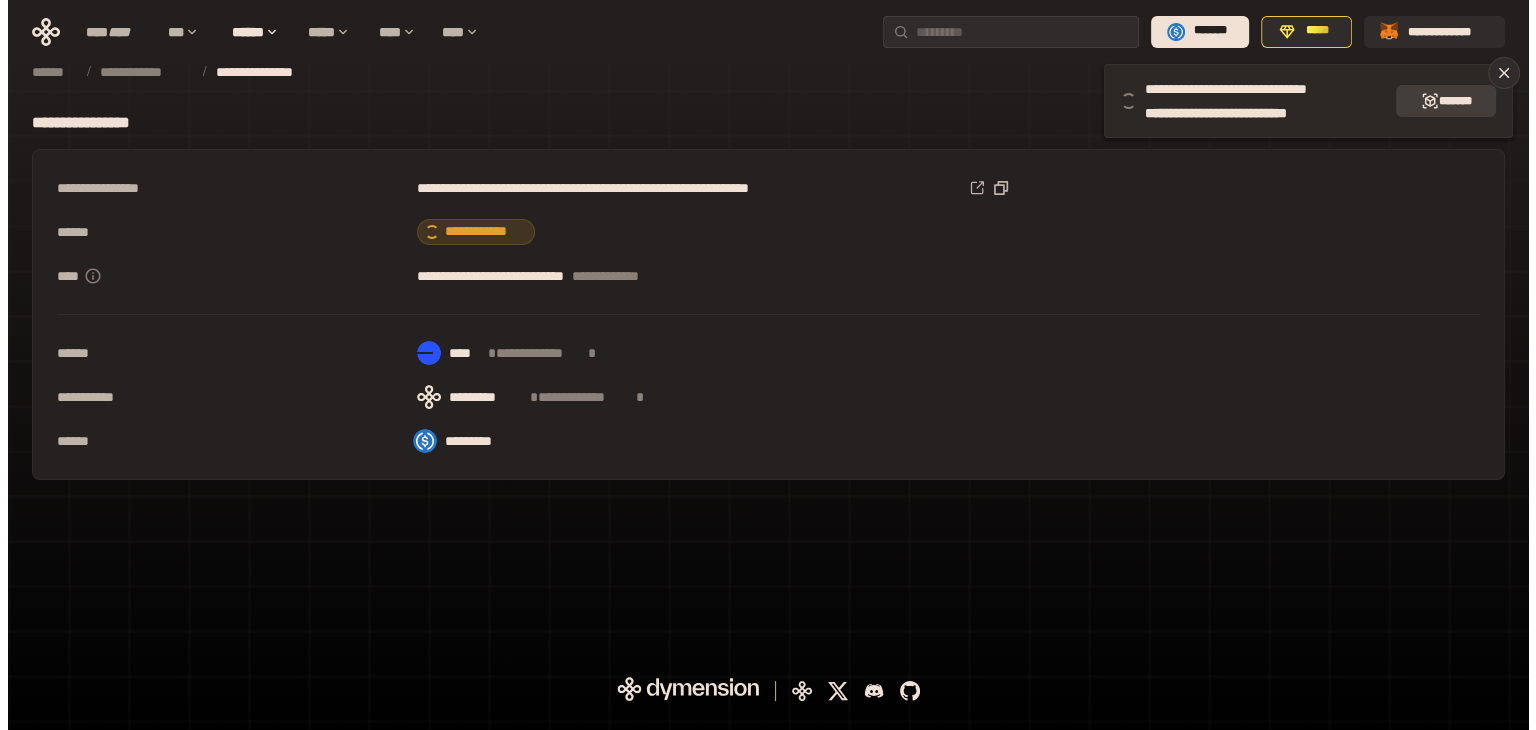 scroll, scrollTop: 0, scrollLeft: 0, axis: both 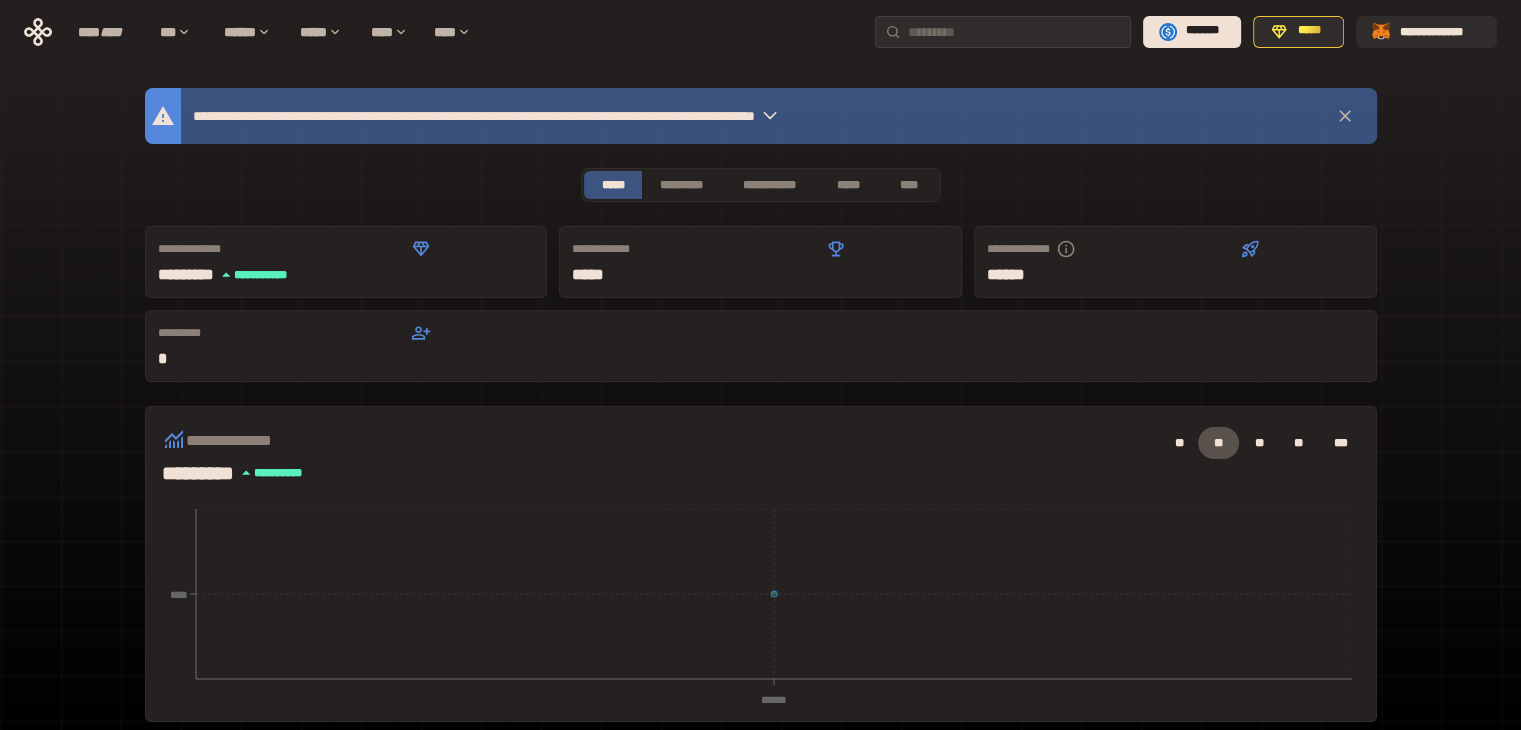 click 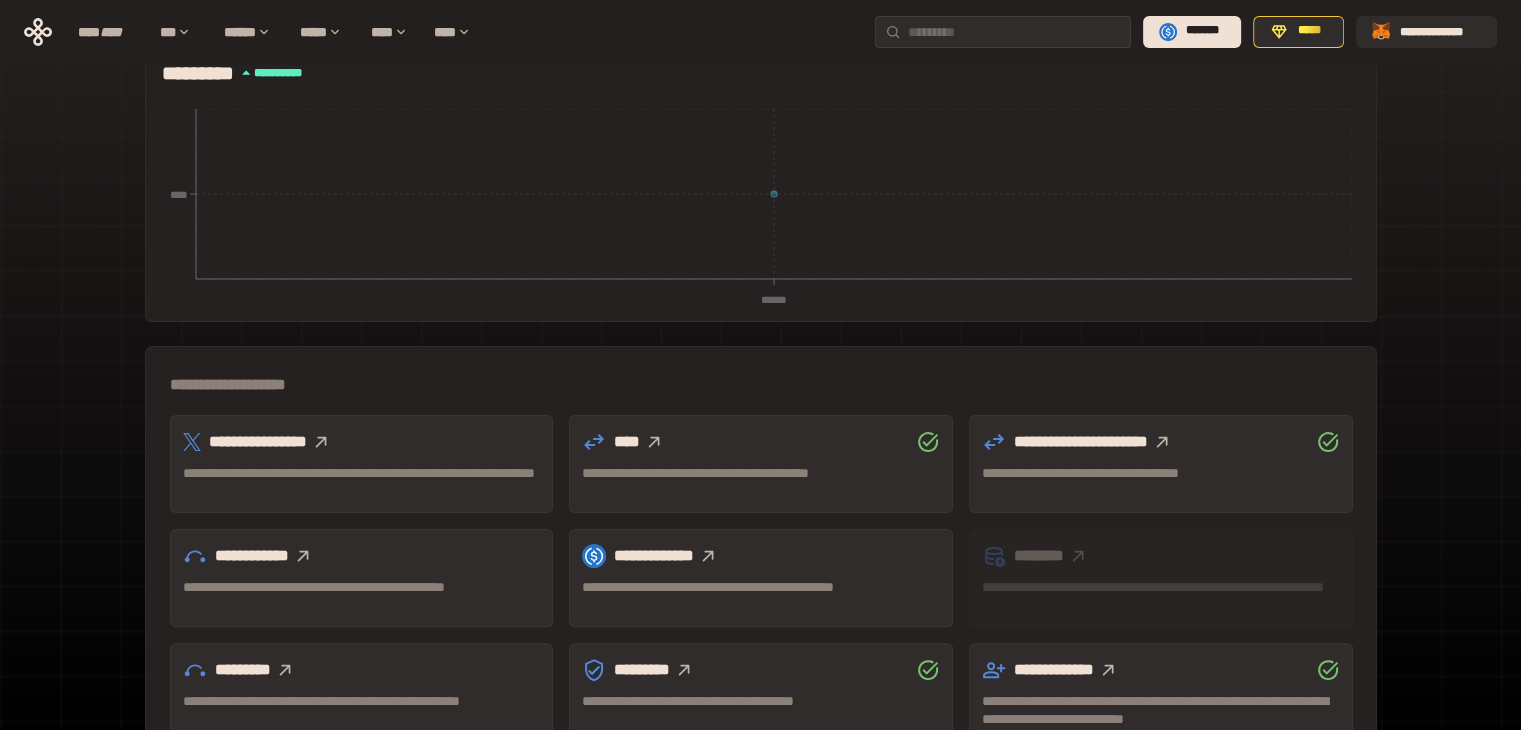 scroll, scrollTop: 555, scrollLeft: 0, axis: vertical 